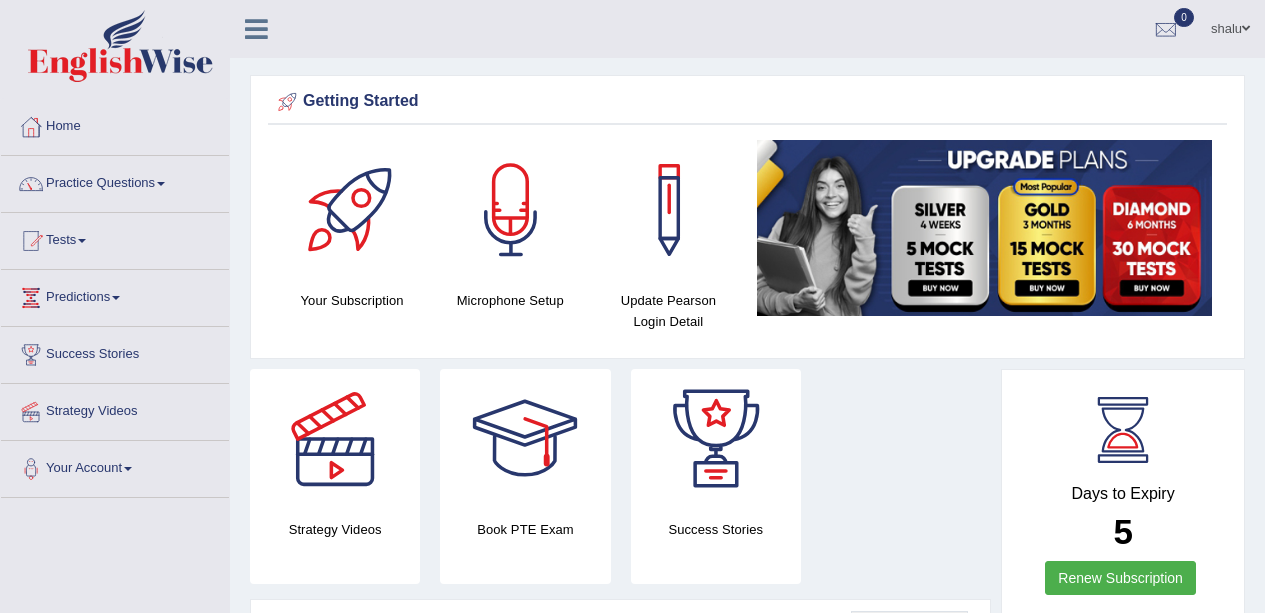 scroll, scrollTop: 0, scrollLeft: 0, axis: both 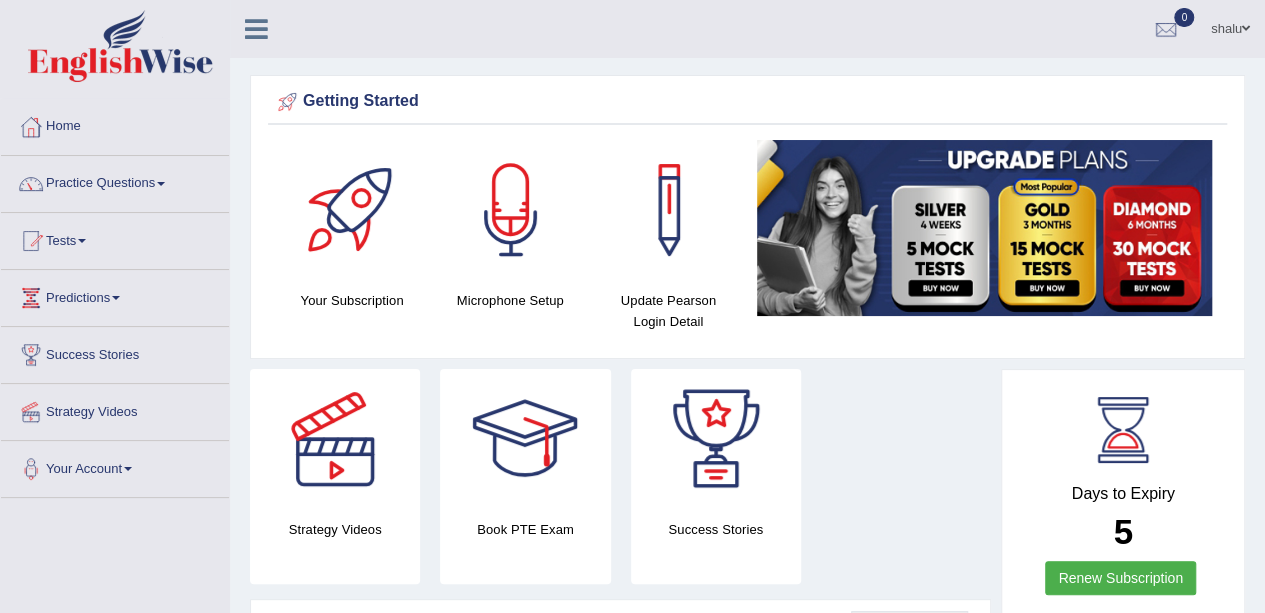 click on "Practice Questions" at bounding box center (115, 181) 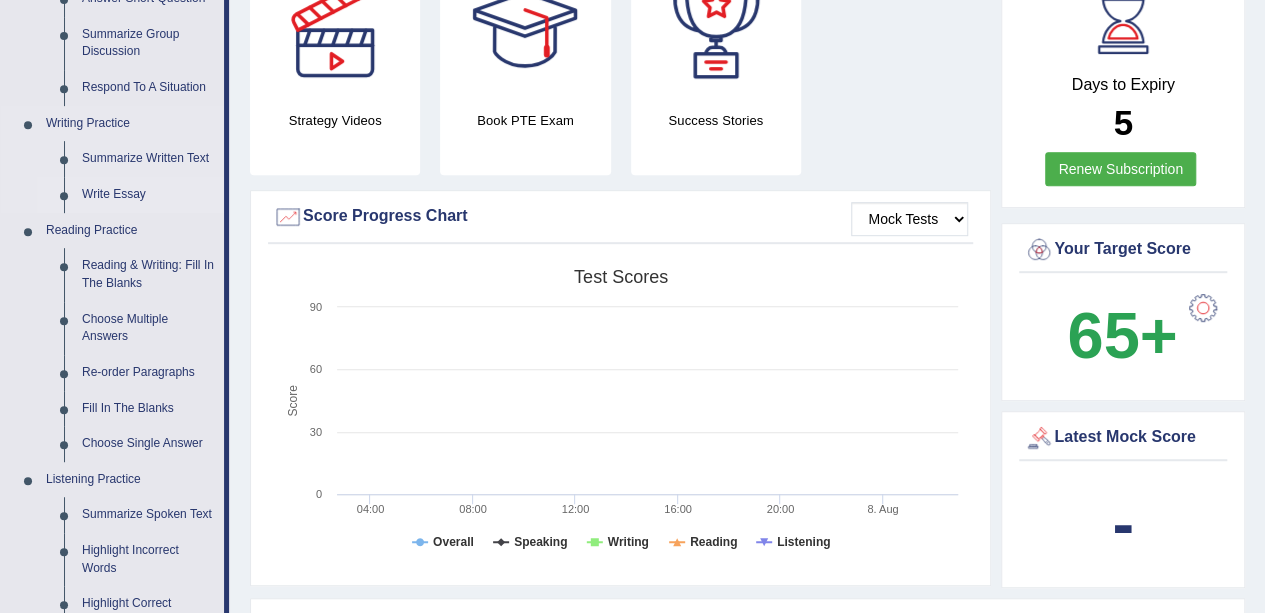 scroll, scrollTop: 417, scrollLeft: 0, axis: vertical 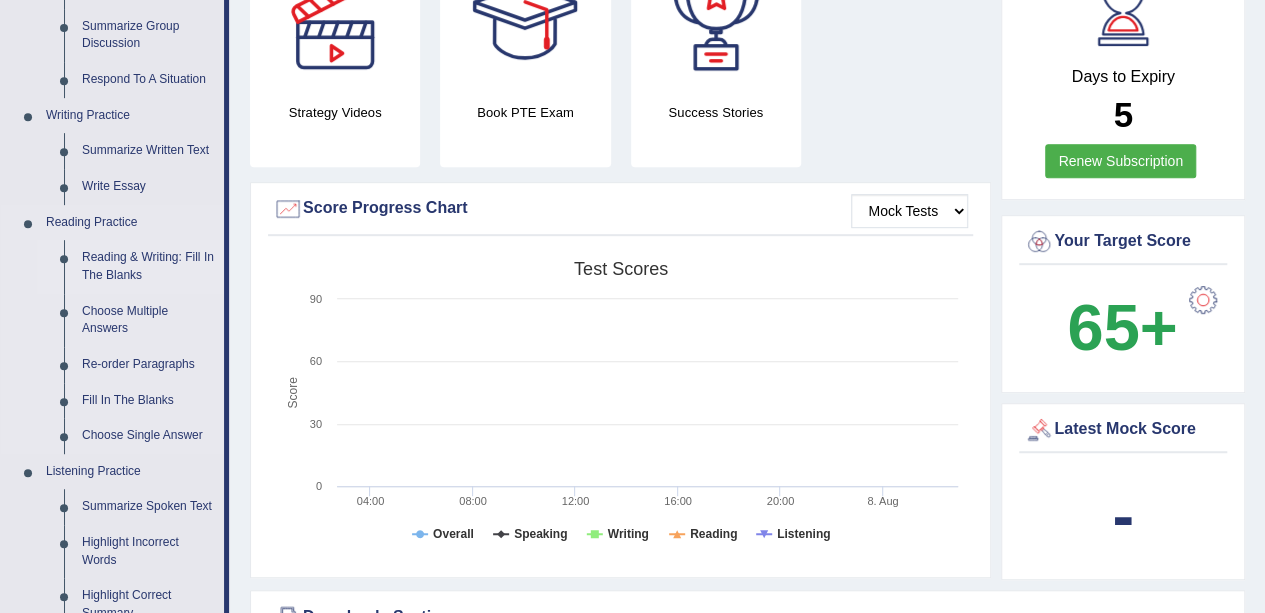 click on "Reading & Writing: Fill In The Blanks" at bounding box center (148, 266) 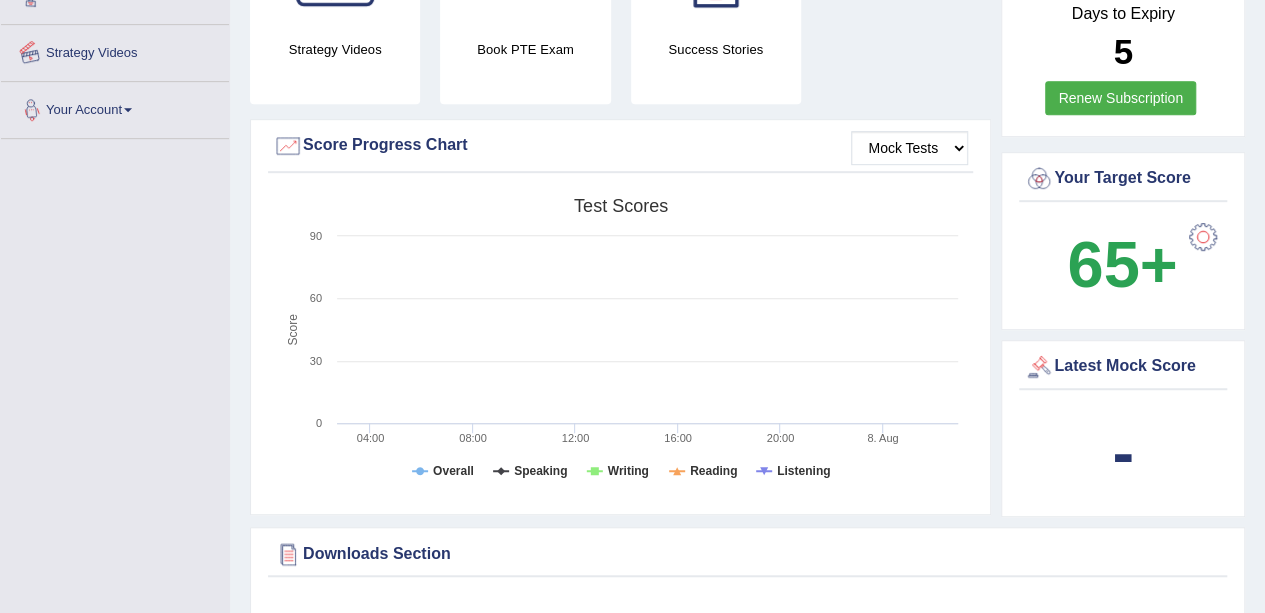 scroll, scrollTop: 601, scrollLeft: 0, axis: vertical 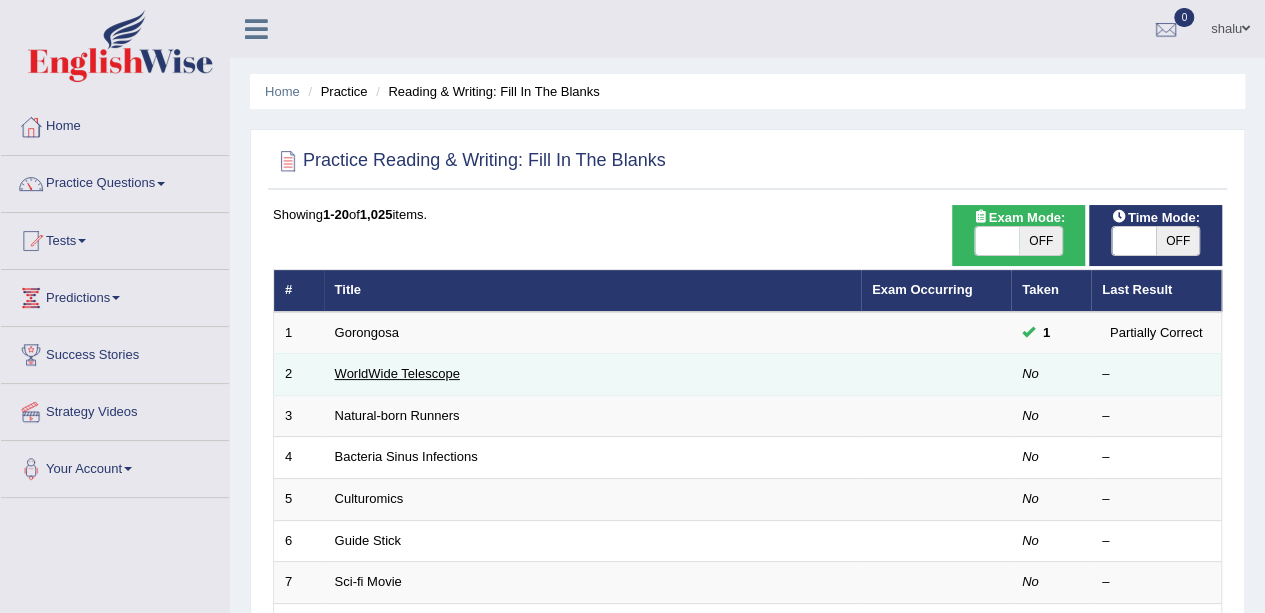click on "WorldWide Telescope" at bounding box center [397, 373] 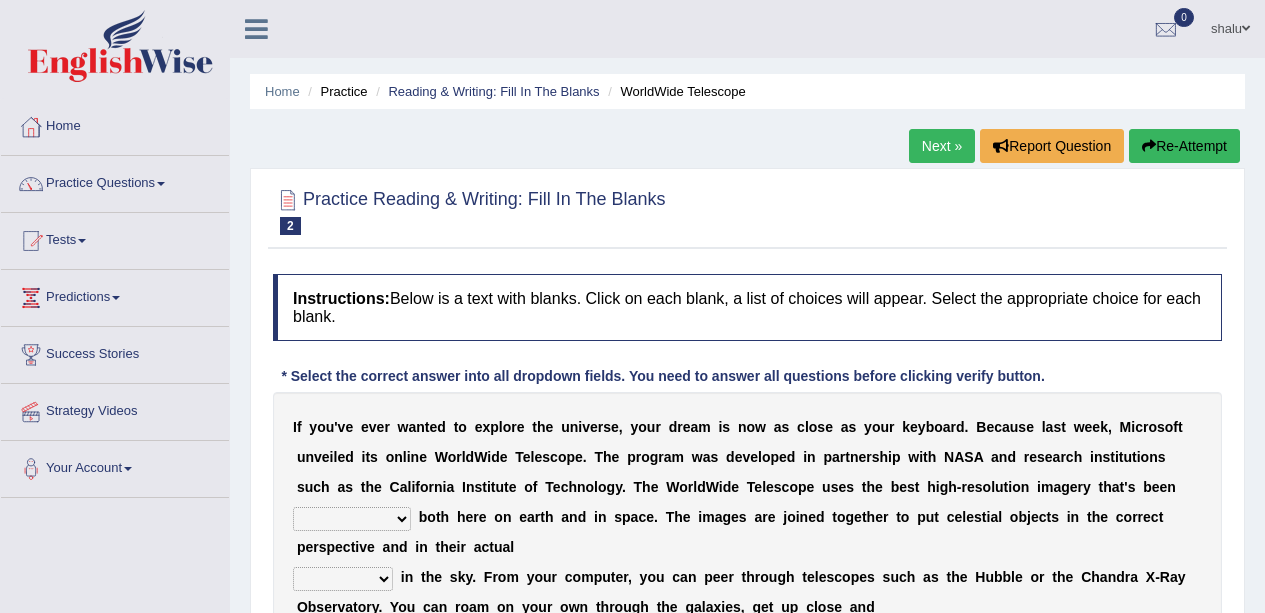 scroll, scrollTop: 0, scrollLeft: 0, axis: both 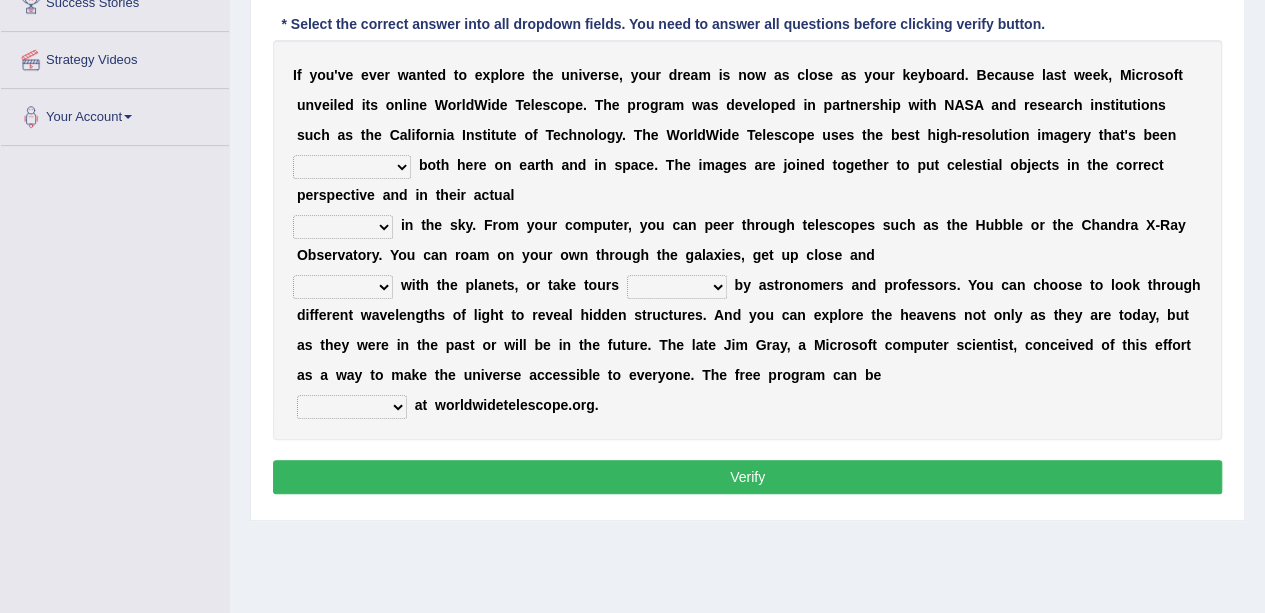 click on "degraded ascended remonstrated generated" at bounding box center (352, 167) 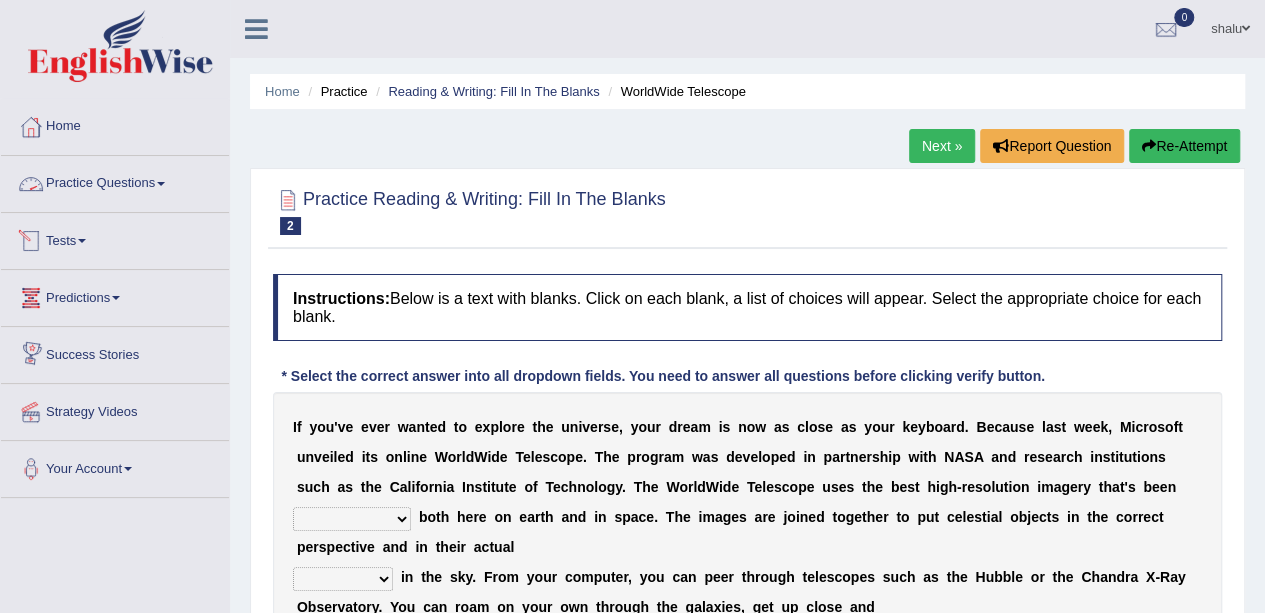 click on "Practice Questions" at bounding box center (115, 181) 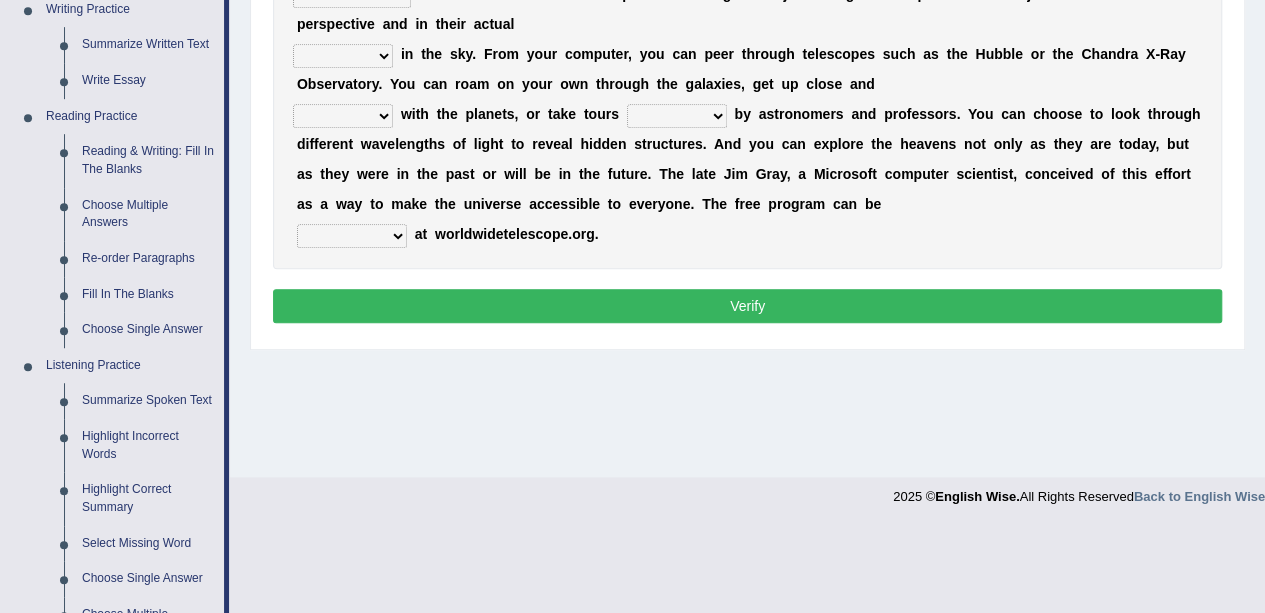 scroll, scrollTop: 524, scrollLeft: 0, axis: vertical 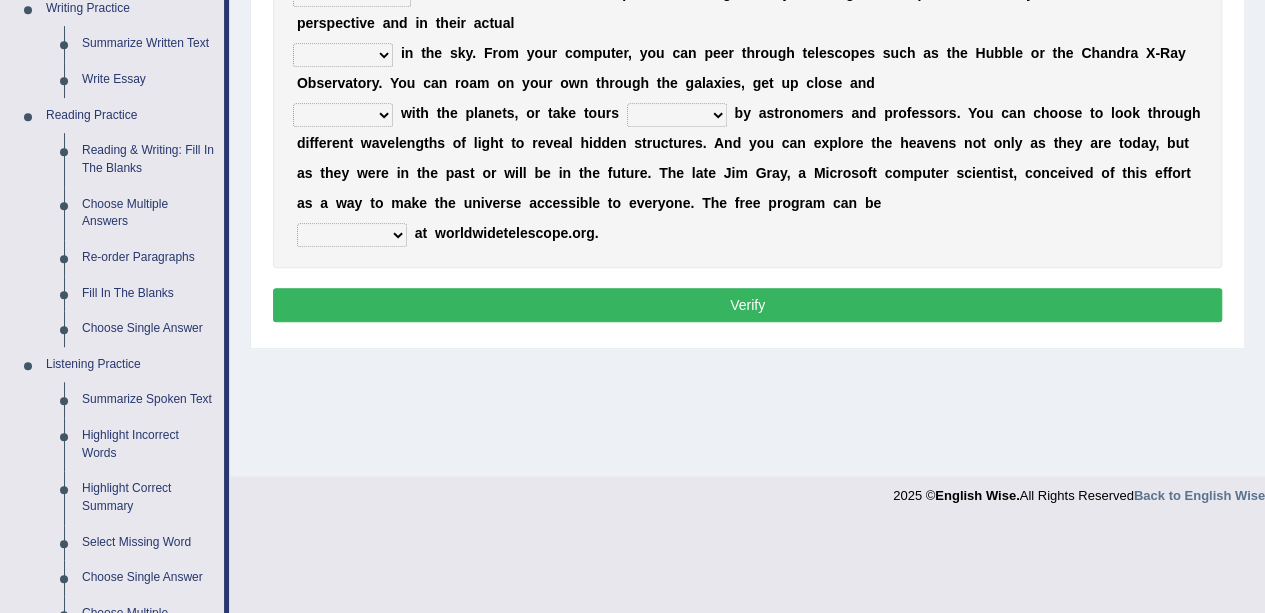 click on "aspects parts conditions positions" at bounding box center (343, 55) 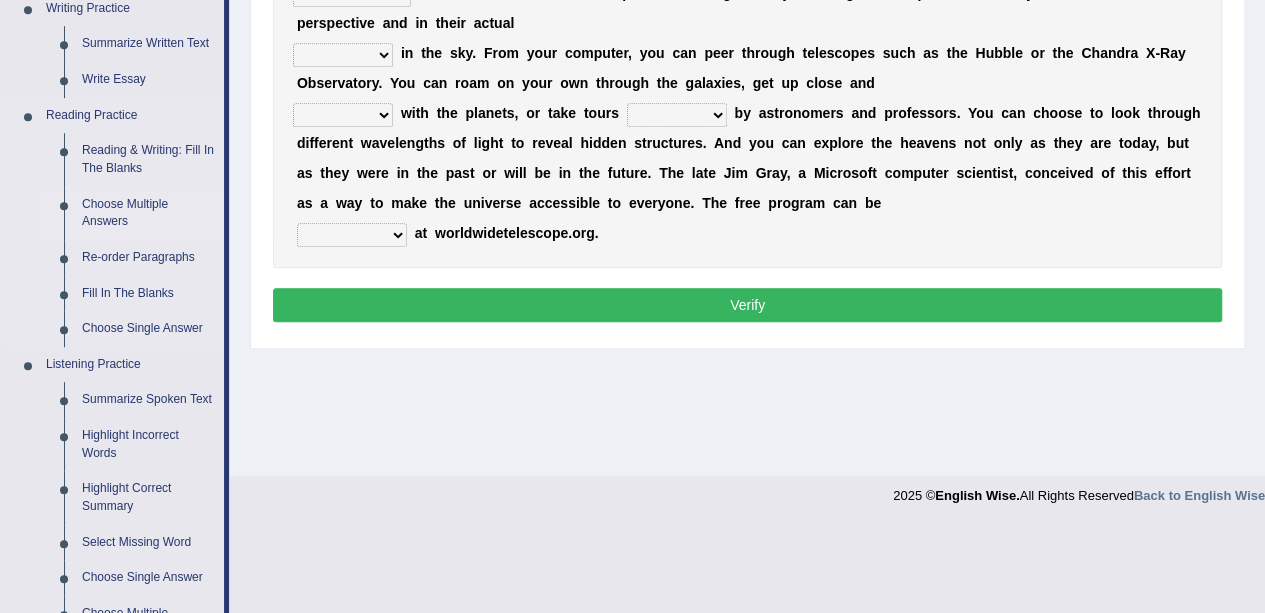 click on "Choose Multiple Answers" at bounding box center [148, 213] 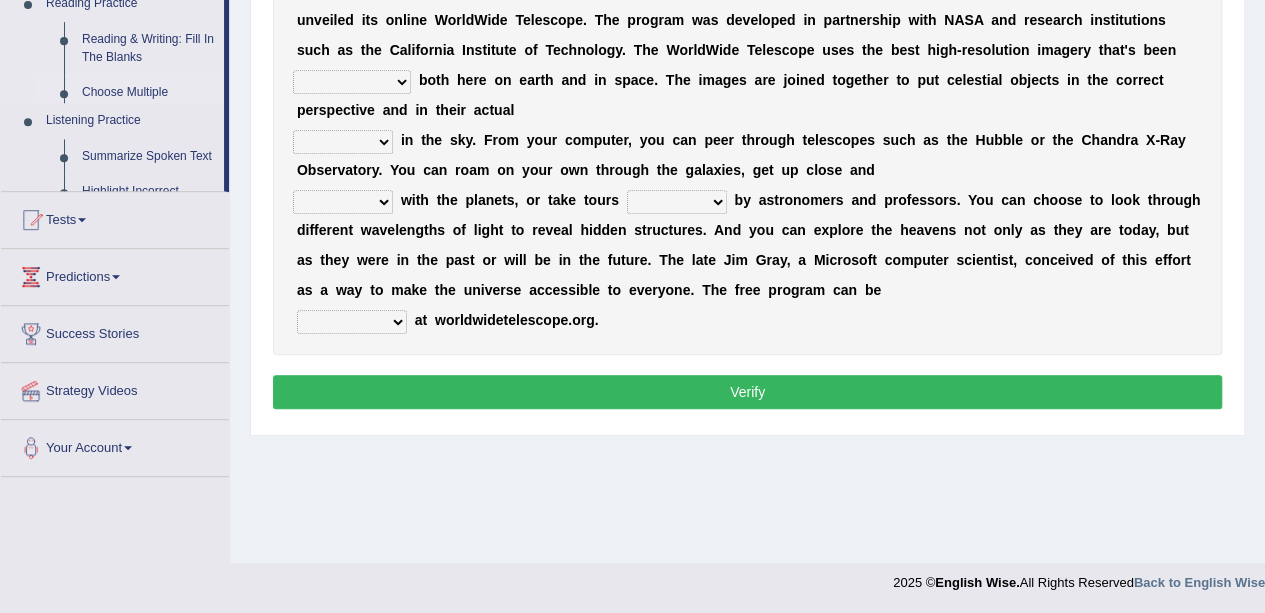 scroll, scrollTop: 436, scrollLeft: 0, axis: vertical 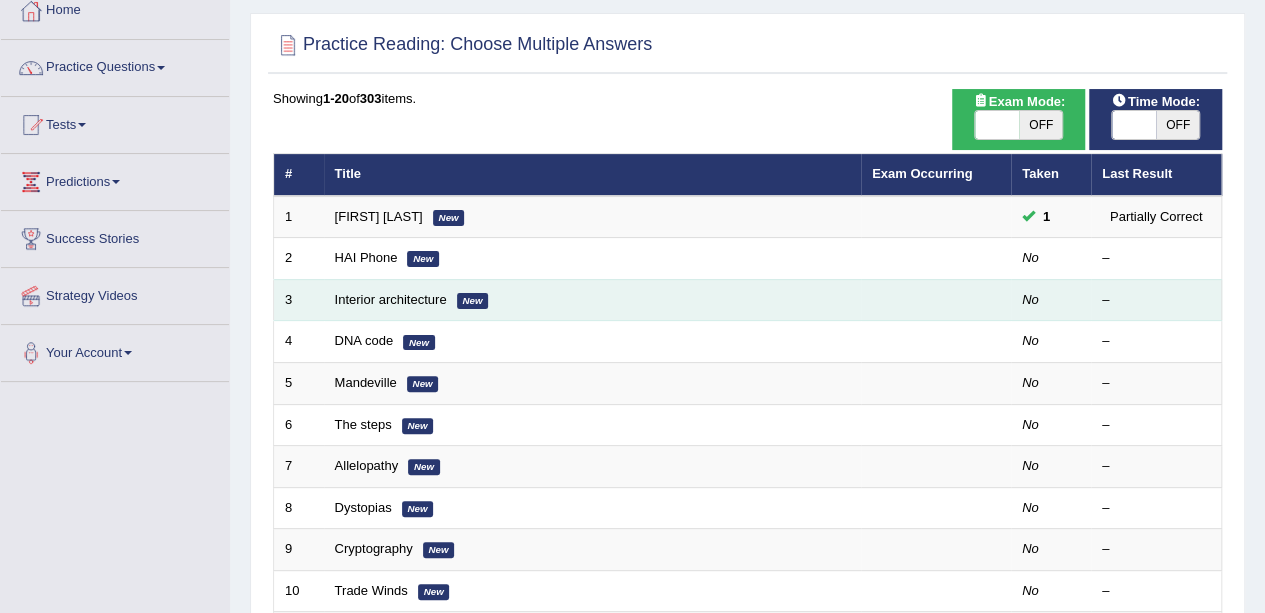 click on "Interior architecture New" at bounding box center [592, 300] 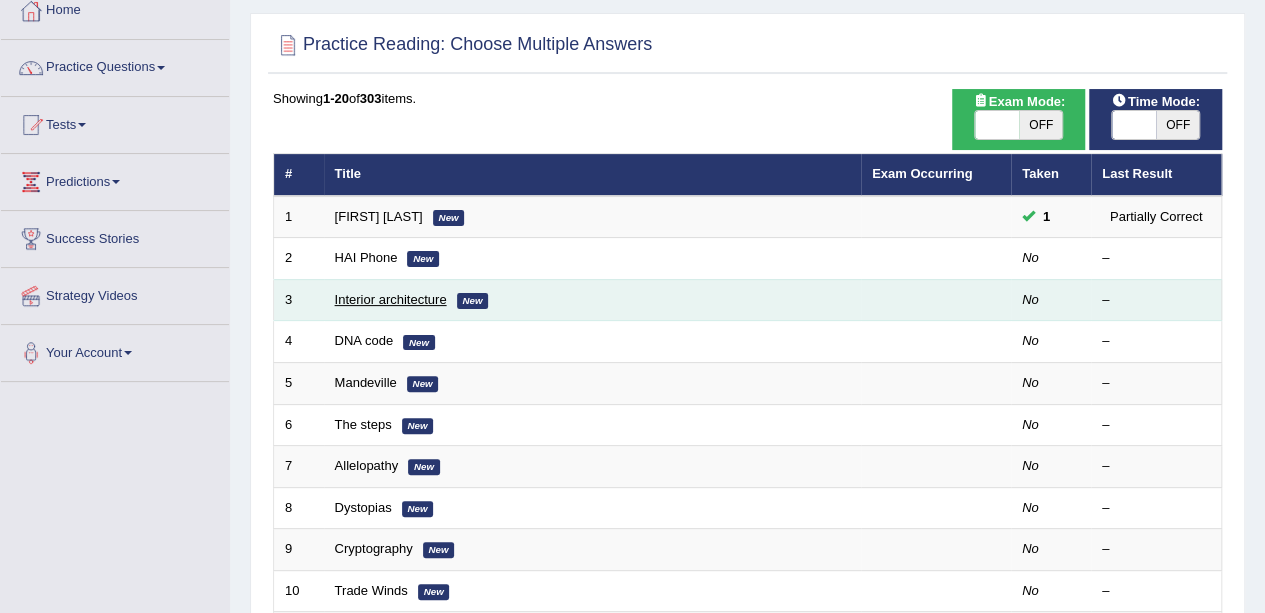 click on "Interior architecture" at bounding box center [391, 299] 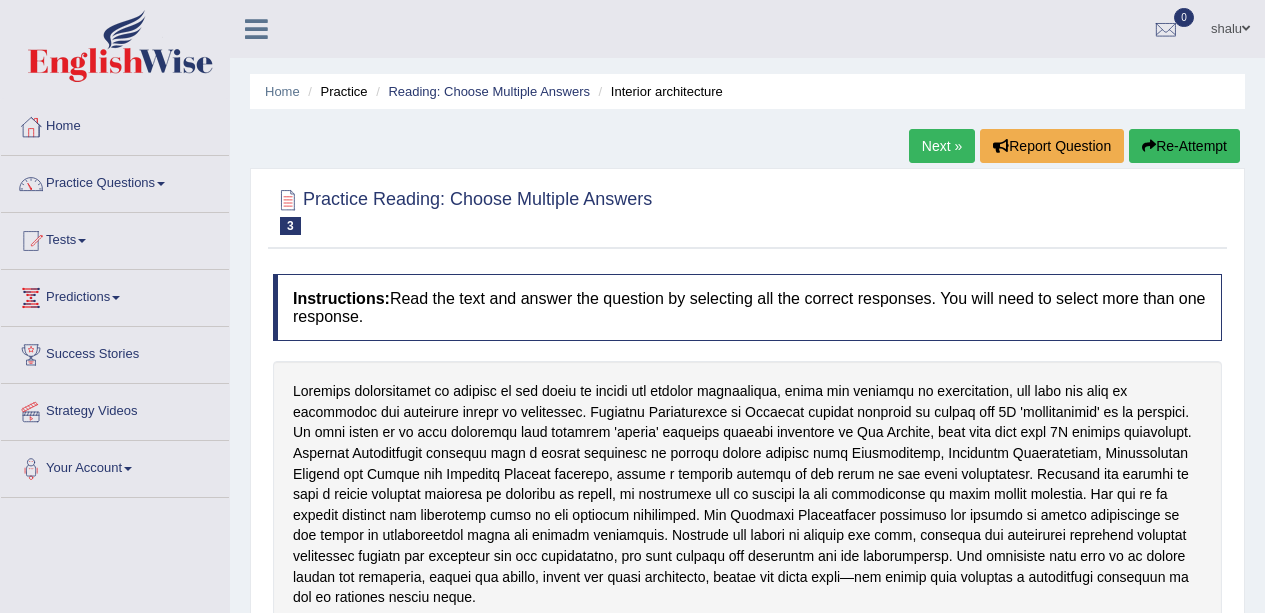 scroll, scrollTop: 0, scrollLeft: 0, axis: both 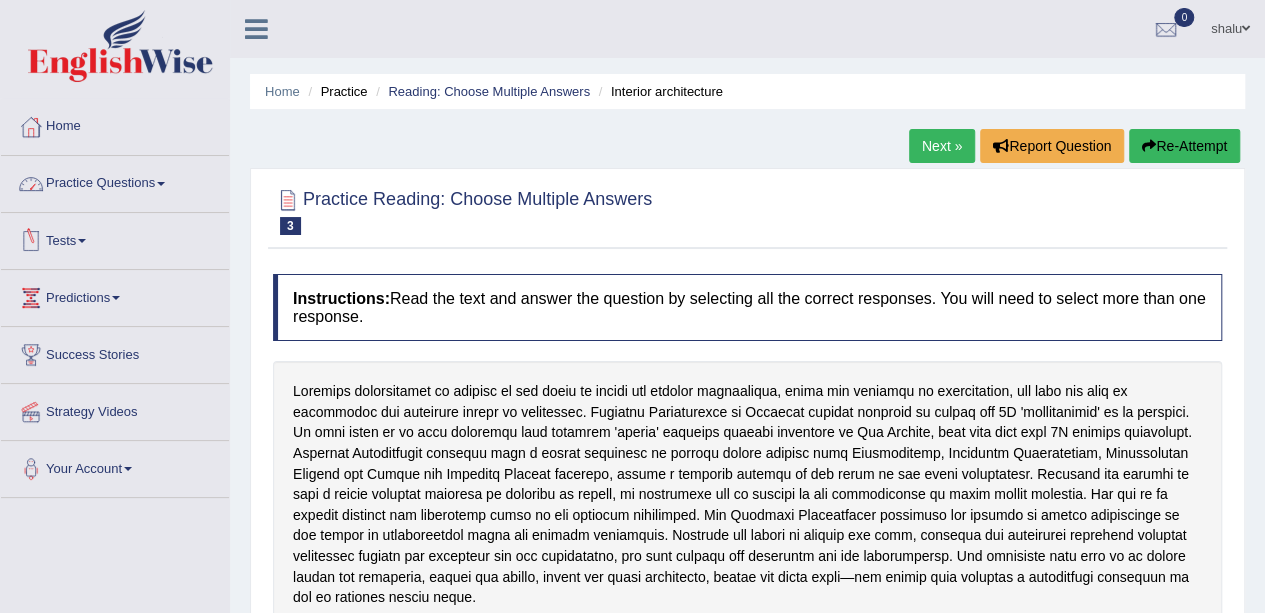 click on "Practice Questions" at bounding box center [115, 181] 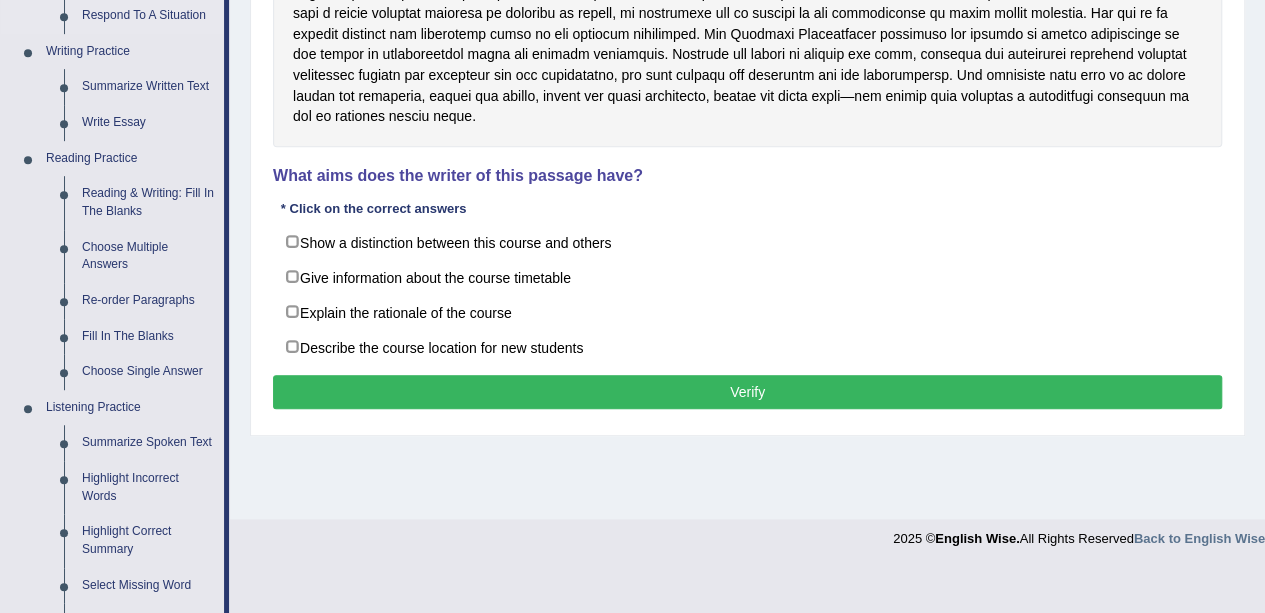 scroll, scrollTop: 482, scrollLeft: 0, axis: vertical 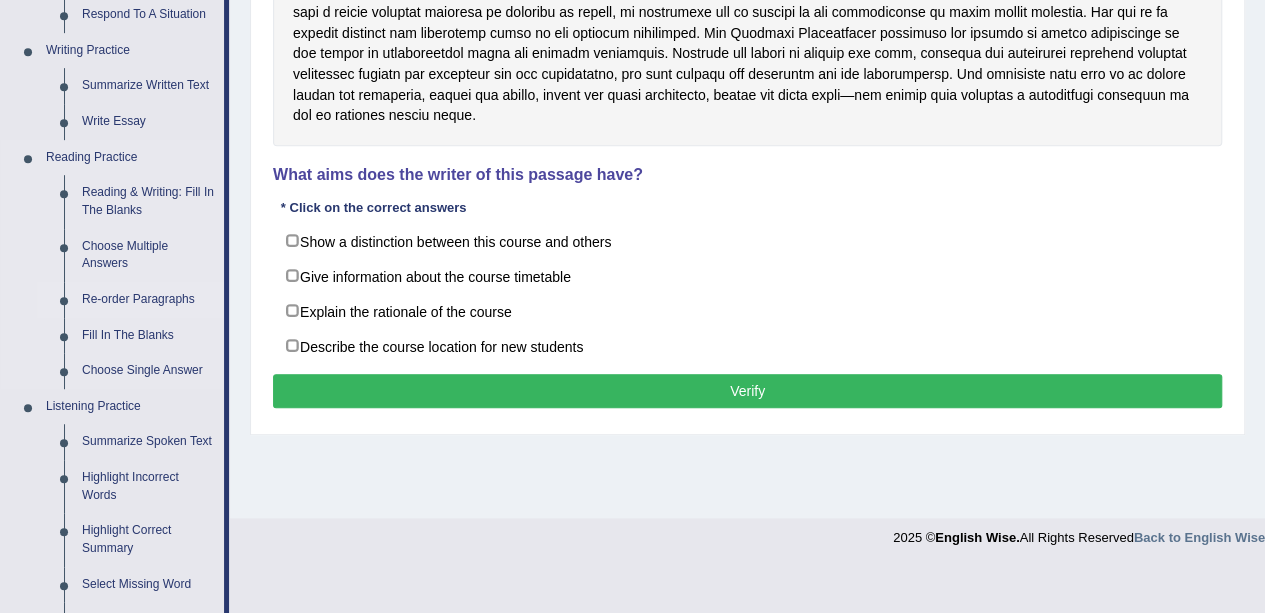 click on "Re-order Paragraphs" at bounding box center [148, 300] 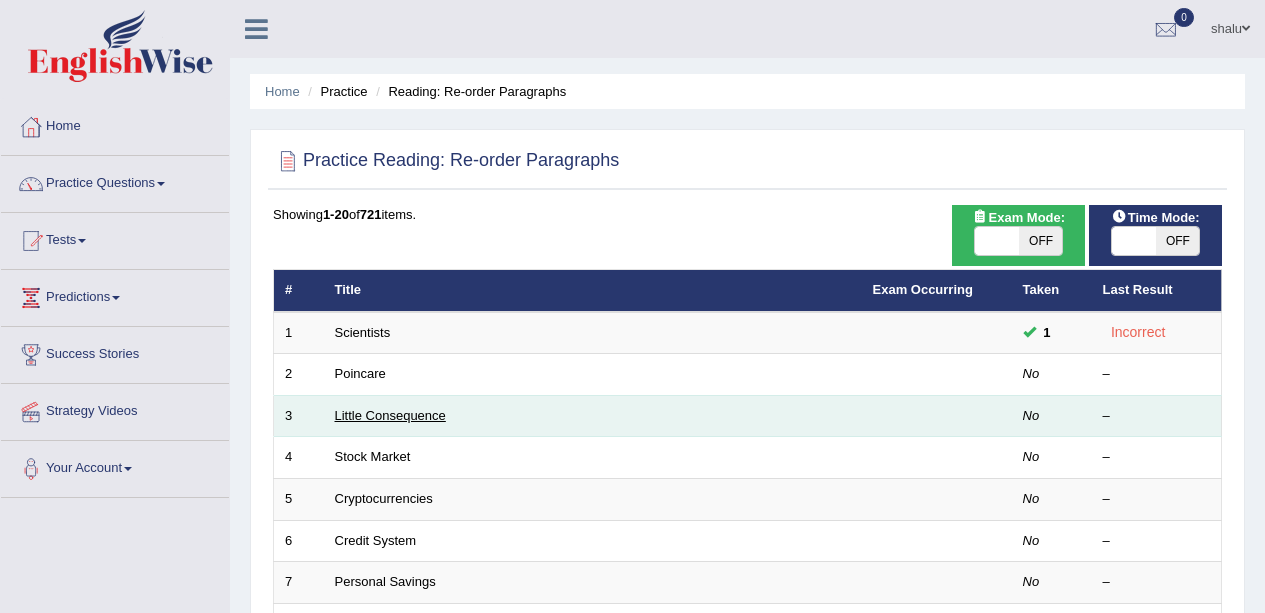 scroll, scrollTop: 0, scrollLeft: 0, axis: both 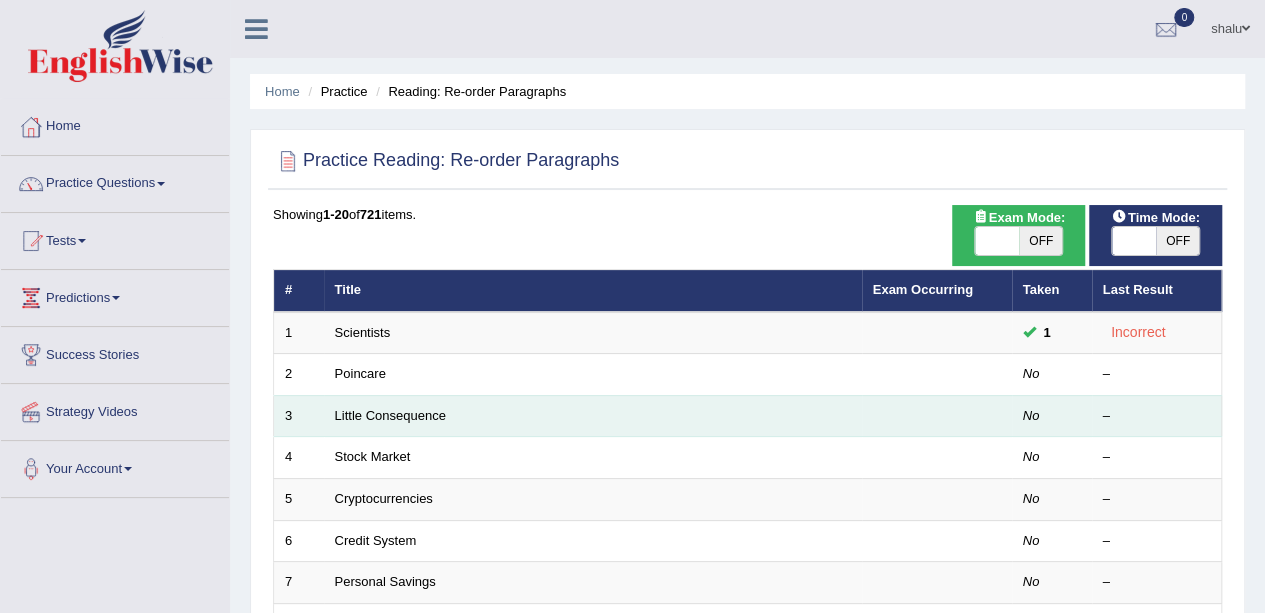 click on "Little Consequence" at bounding box center [593, 416] 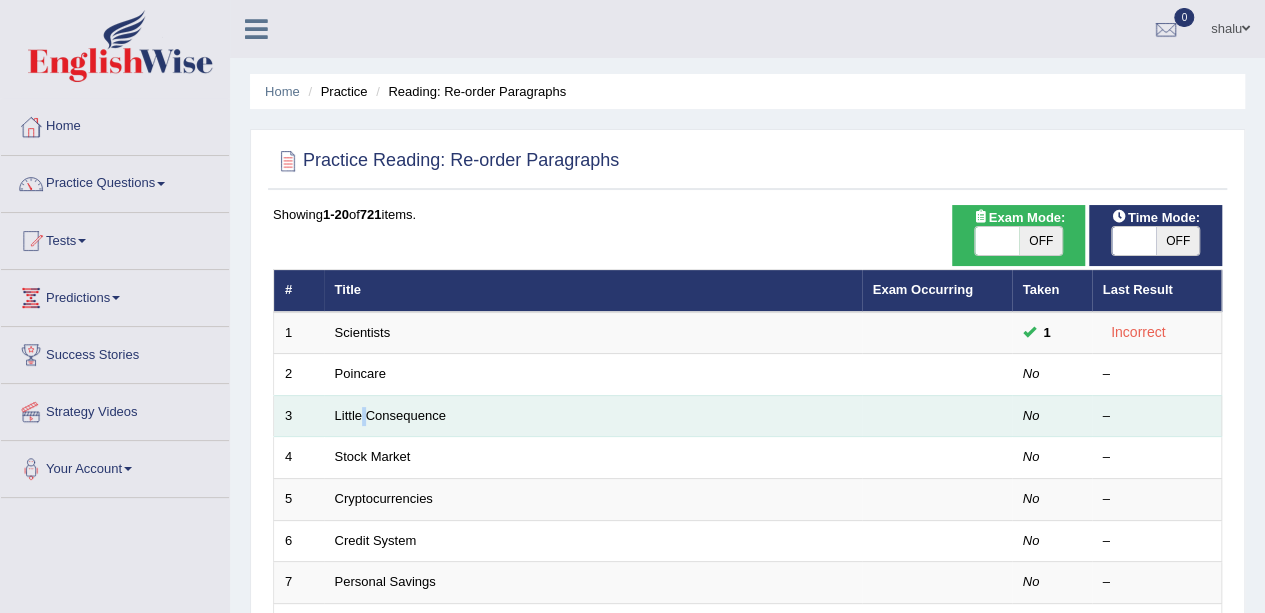 click on "Little Consequence" at bounding box center (593, 416) 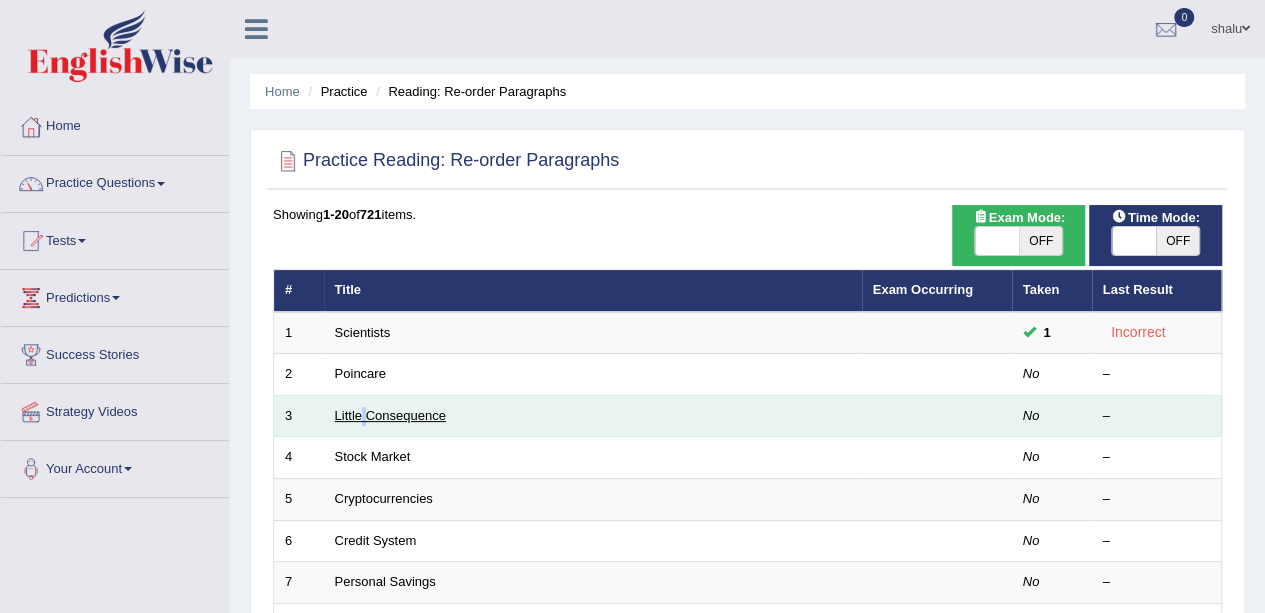 click on "Little Consequence" at bounding box center (390, 415) 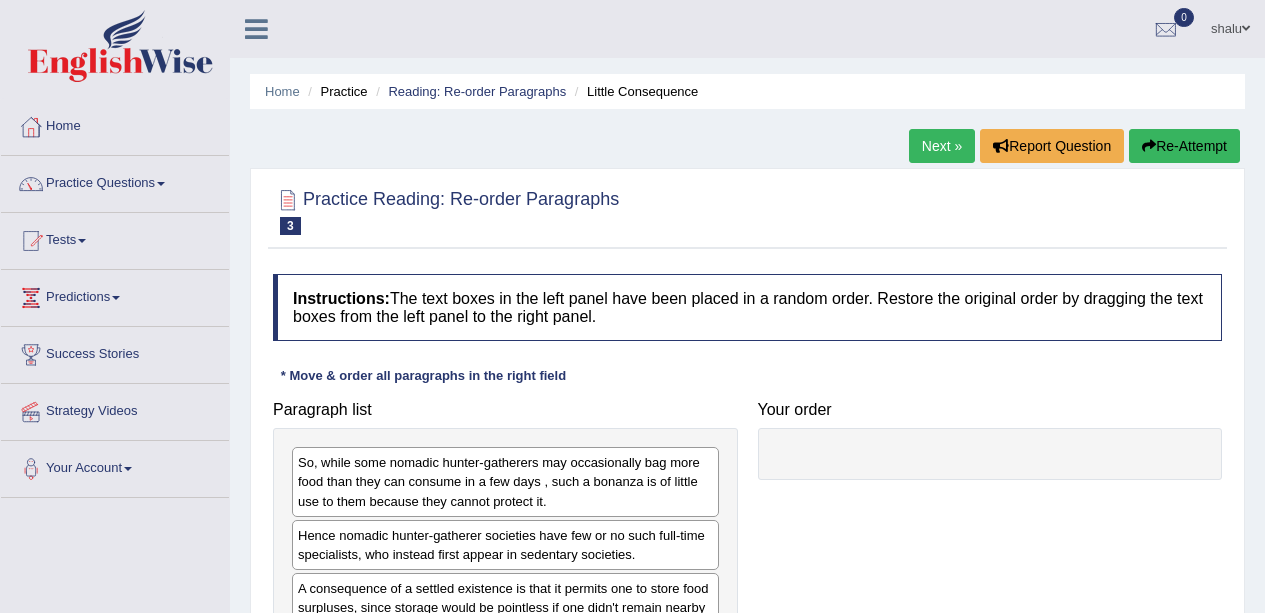 scroll, scrollTop: 0, scrollLeft: 0, axis: both 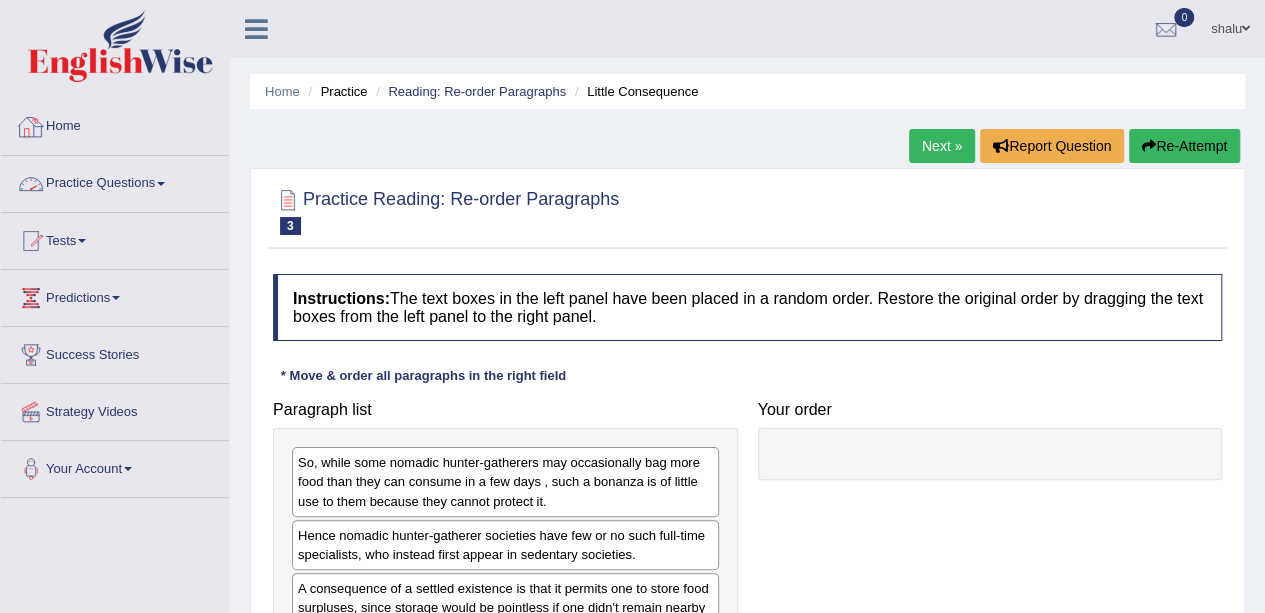click on "Practice Questions" at bounding box center [115, 181] 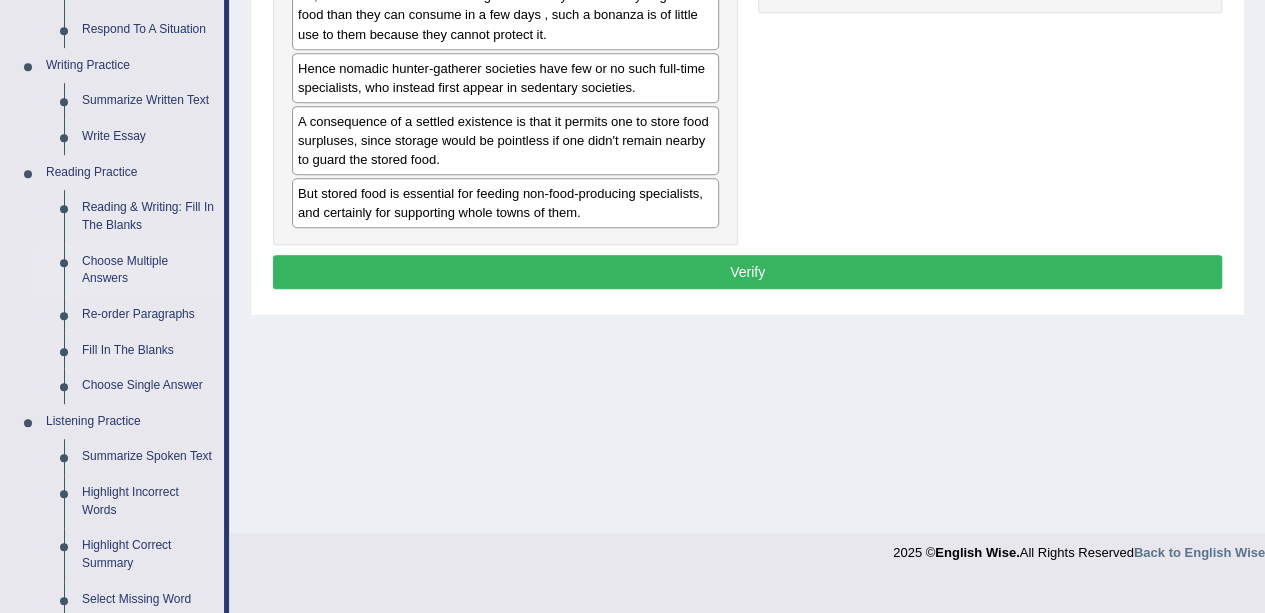 scroll, scrollTop: 468, scrollLeft: 0, axis: vertical 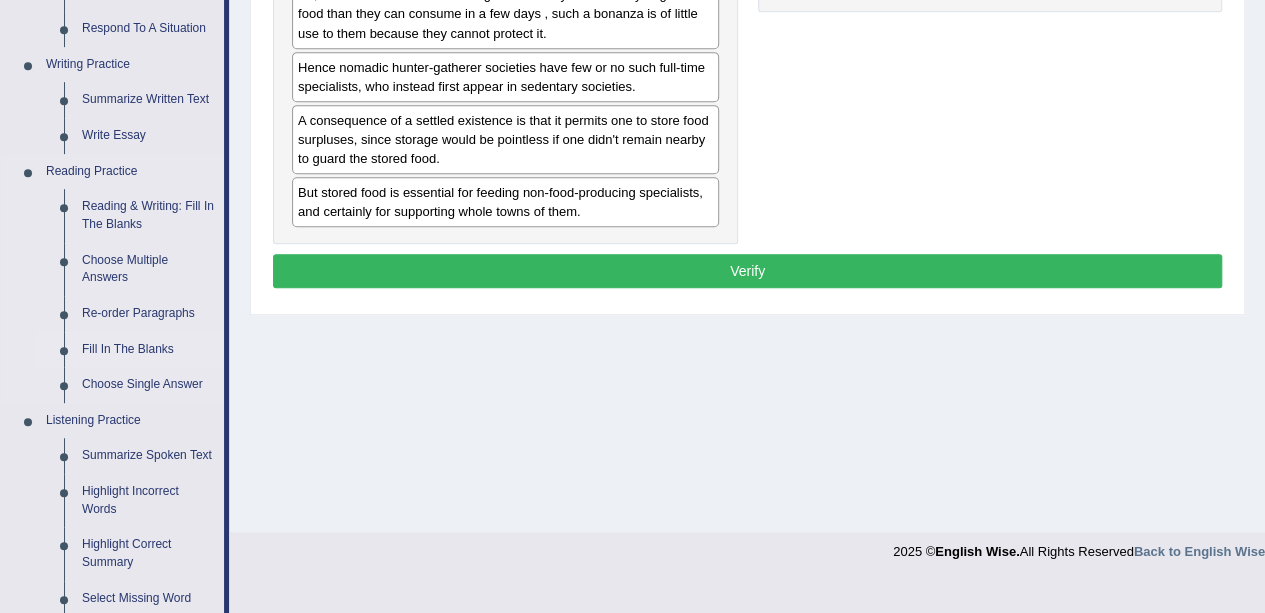 click on "Fill In The Blanks" at bounding box center [148, 350] 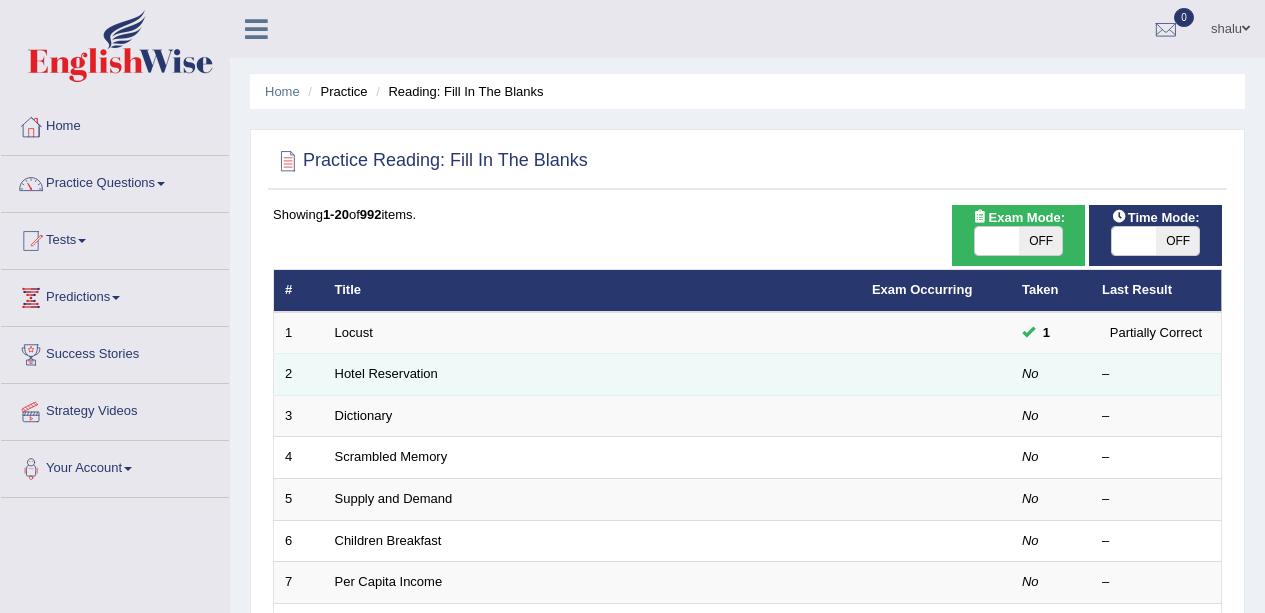scroll, scrollTop: 0, scrollLeft: 0, axis: both 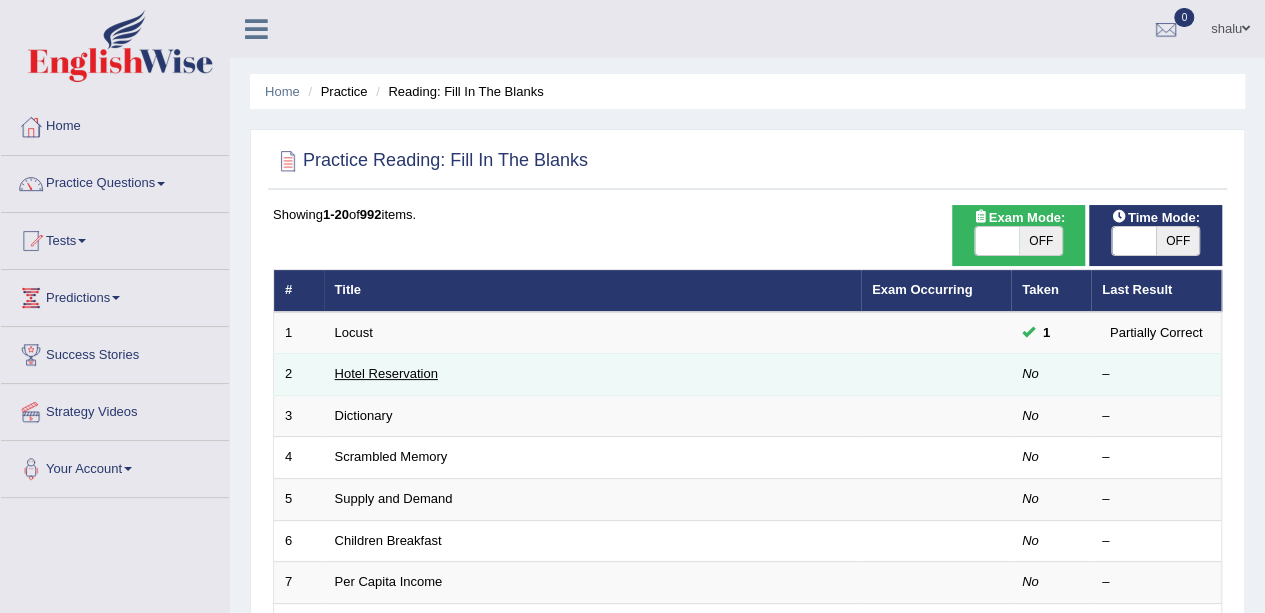 click on "Hotel Reservation" at bounding box center [386, 373] 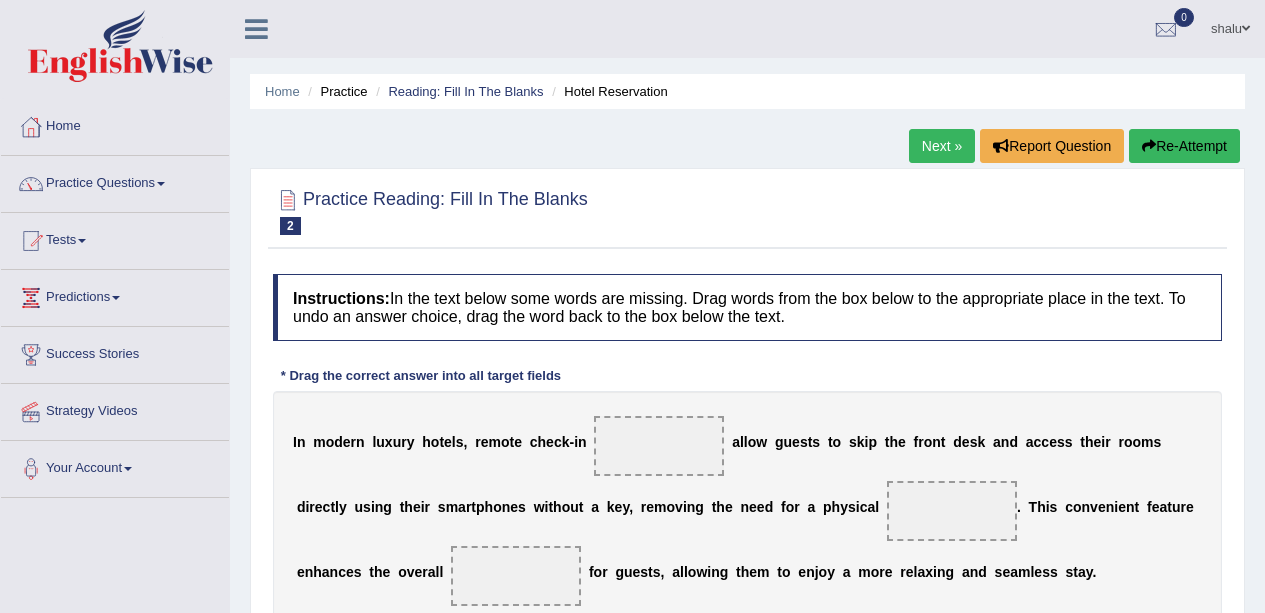 scroll, scrollTop: 0, scrollLeft: 0, axis: both 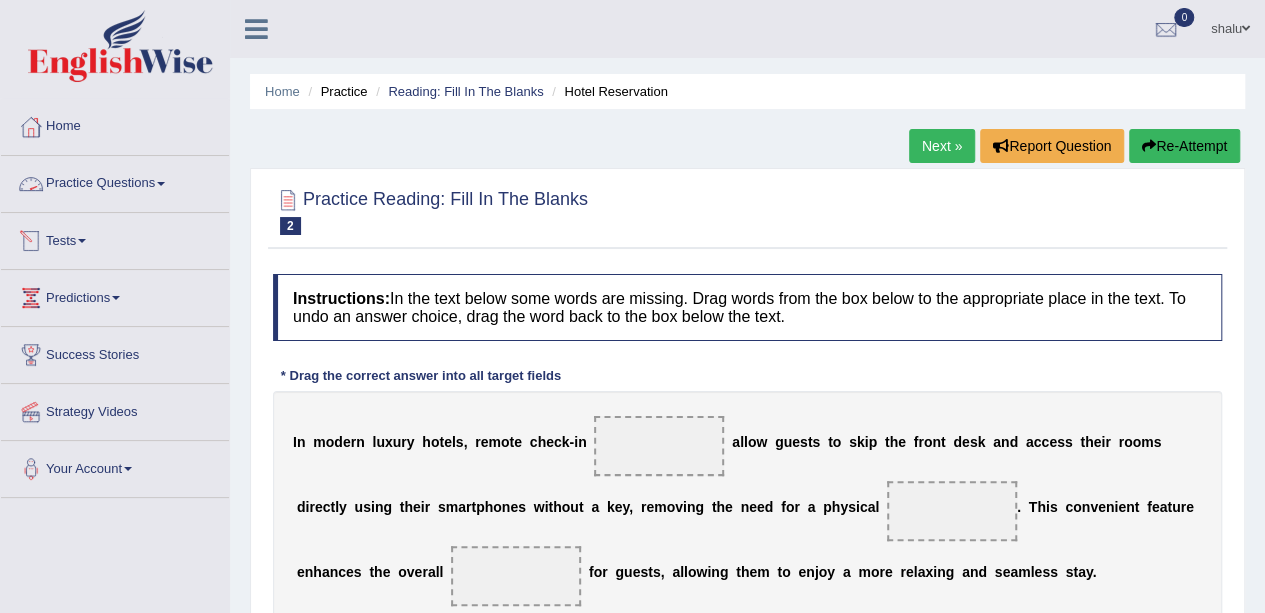 click on "Practice Questions" at bounding box center (115, 181) 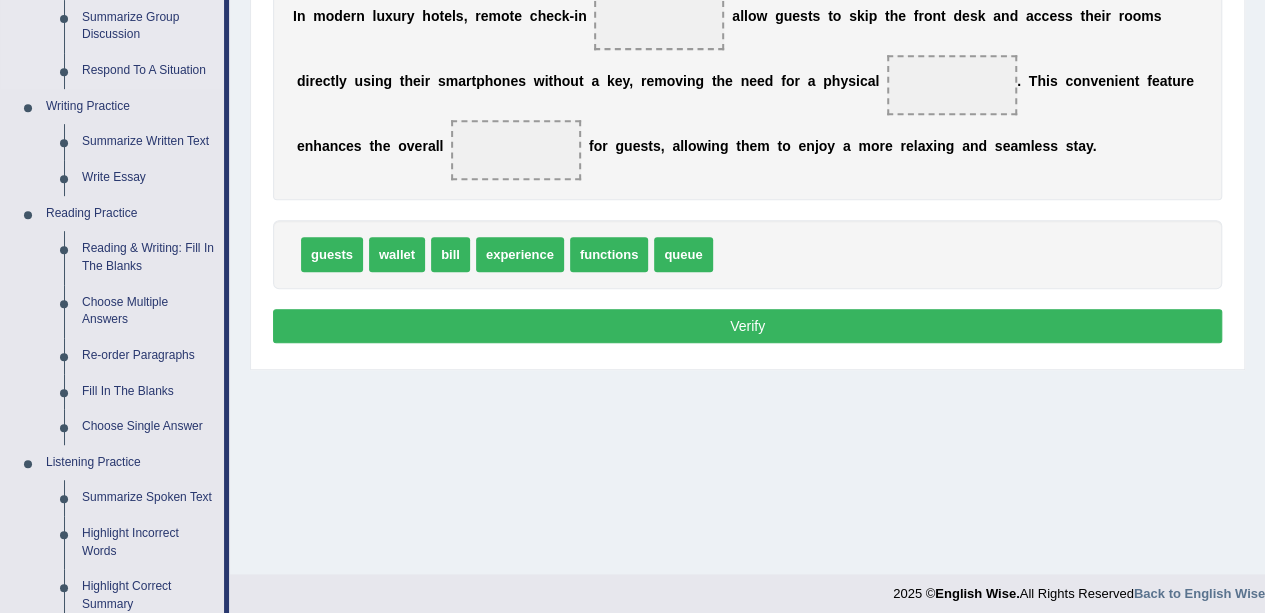 scroll, scrollTop: 442, scrollLeft: 0, axis: vertical 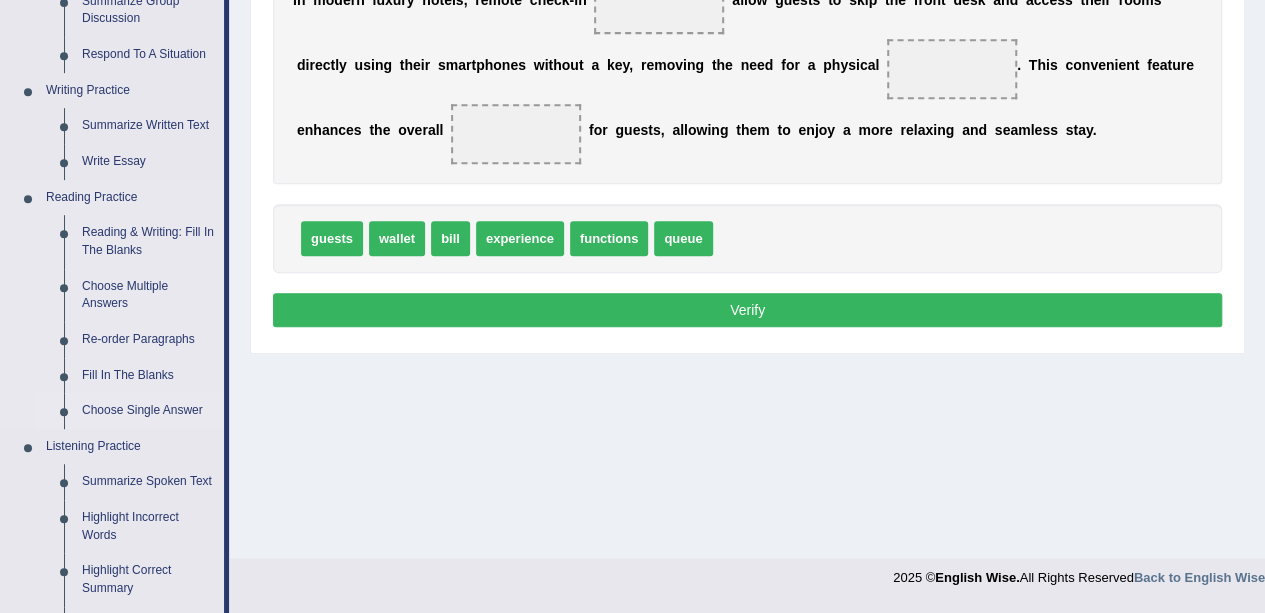 click on "Choose Single Answer" at bounding box center (148, 411) 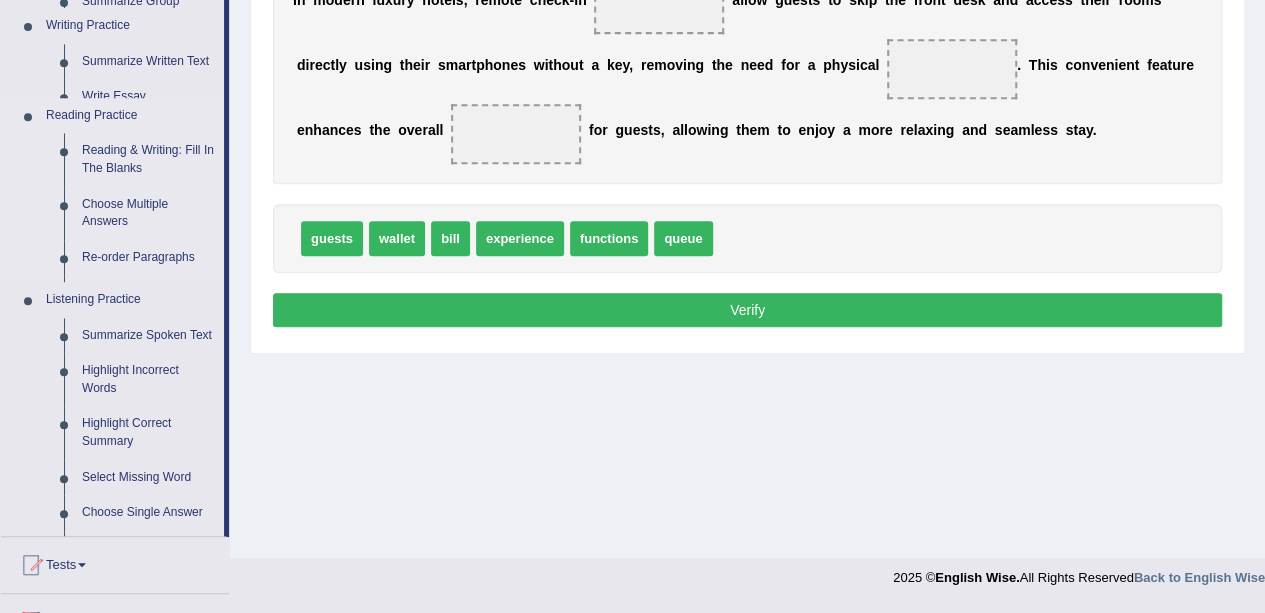 scroll, scrollTop: 346, scrollLeft: 0, axis: vertical 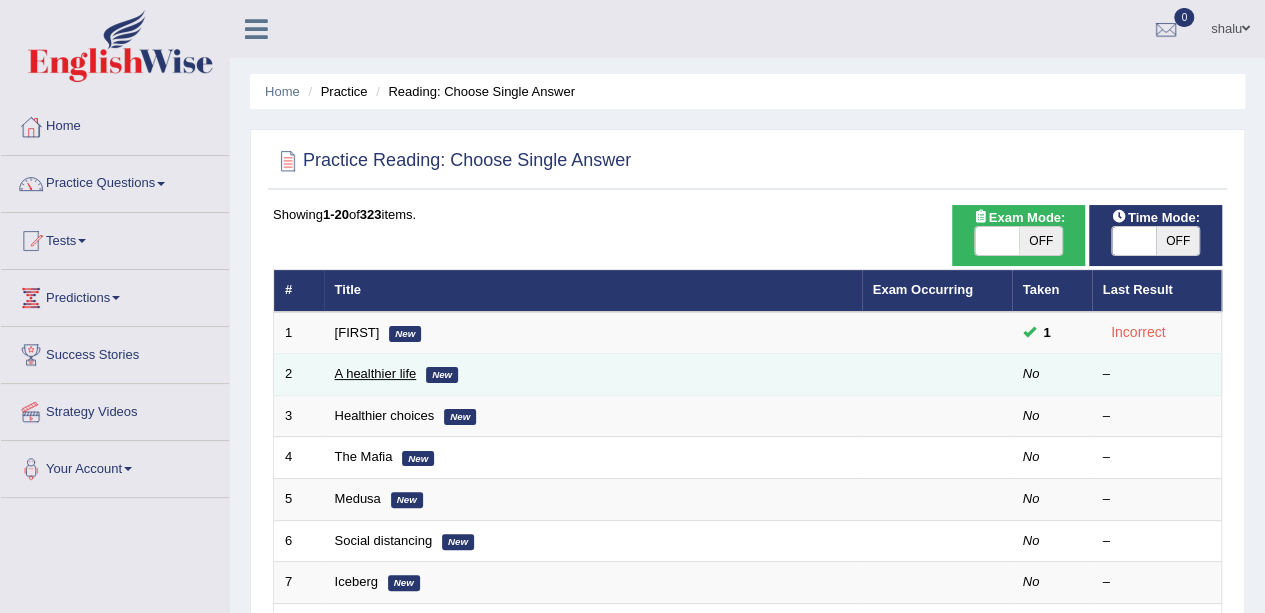 click on "A healthier life" at bounding box center [376, 373] 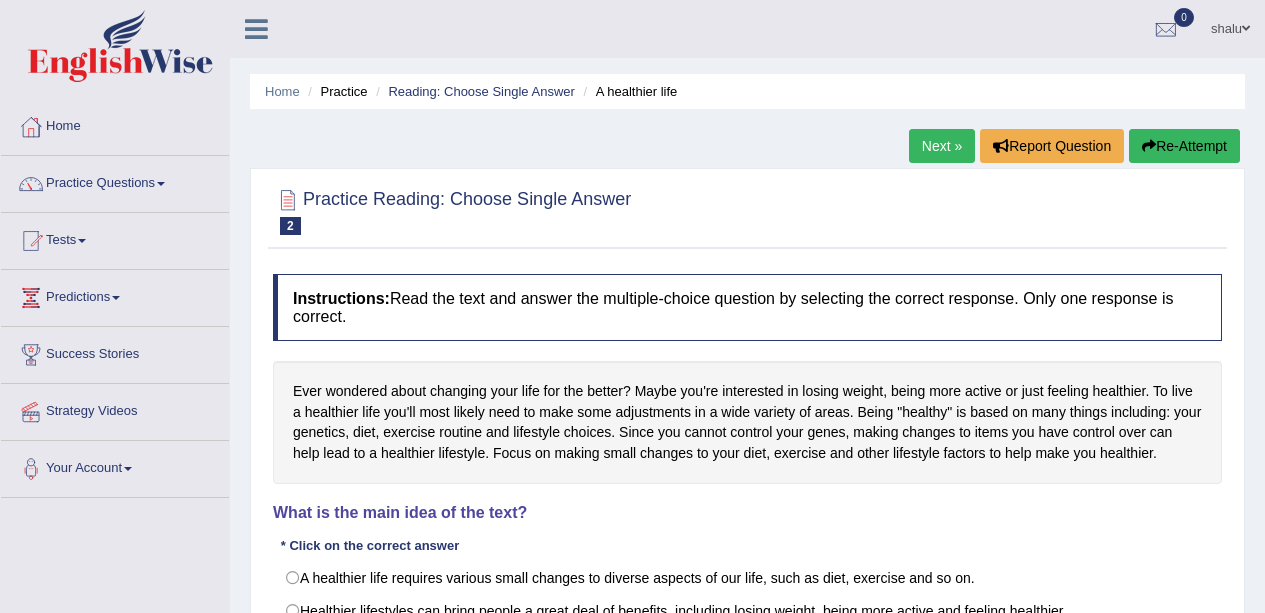 scroll, scrollTop: 0, scrollLeft: 0, axis: both 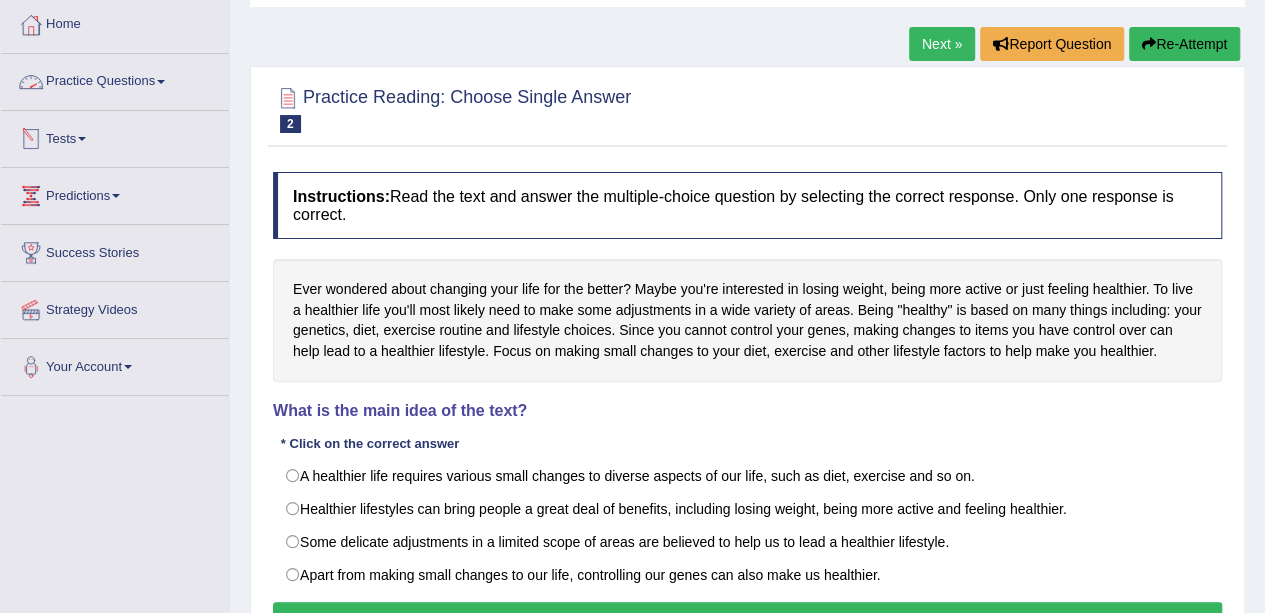 click on "Practice Questions" at bounding box center [115, 79] 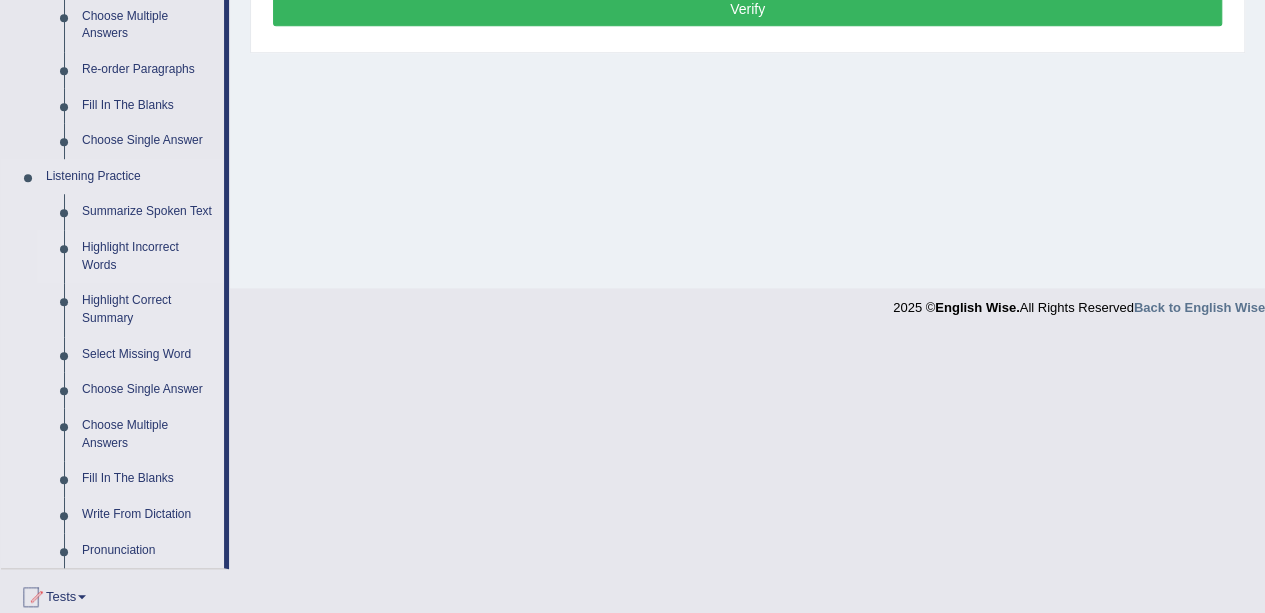 scroll, scrollTop: 714, scrollLeft: 0, axis: vertical 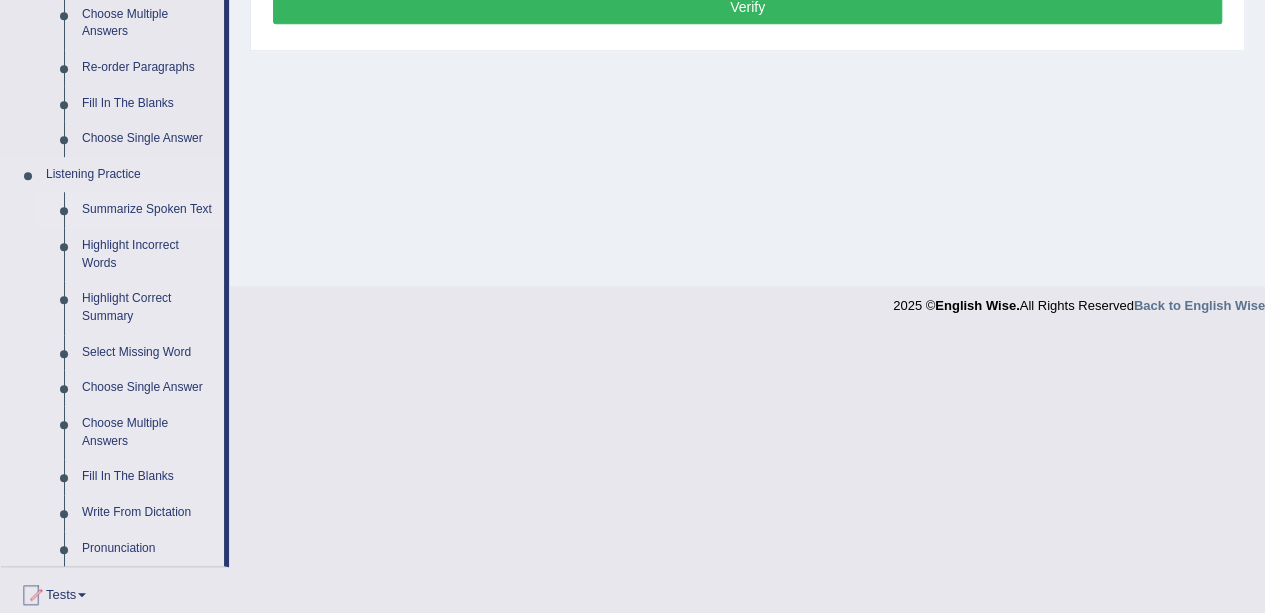 click on "Summarize Spoken Text" at bounding box center (148, 210) 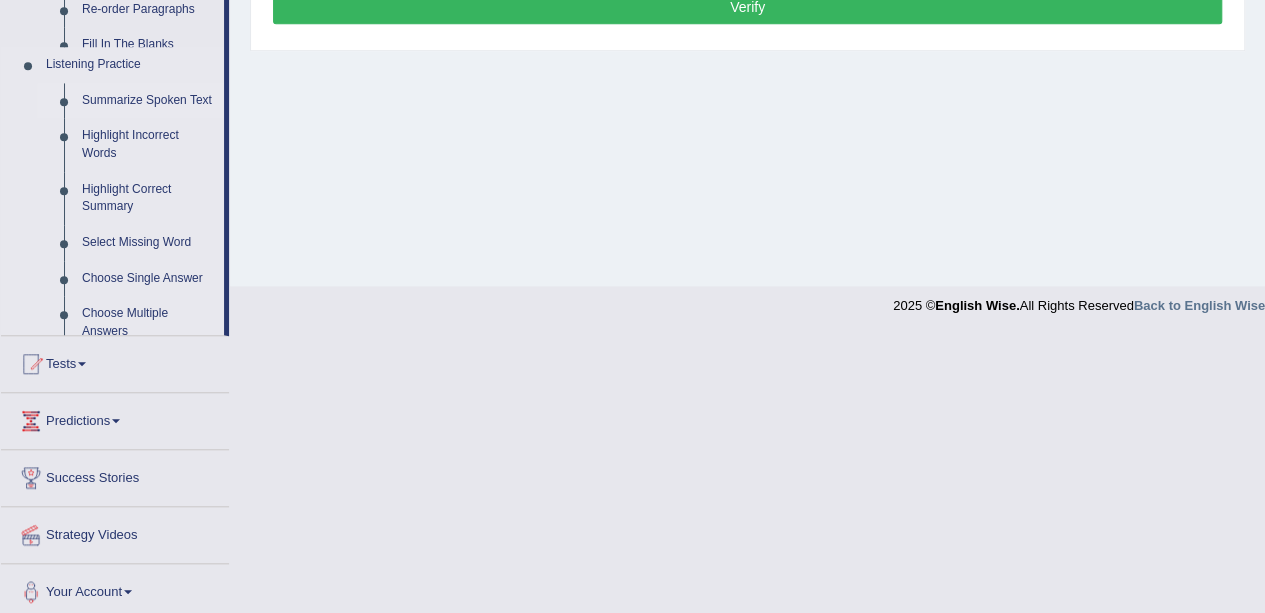 scroll, scrollTop: 543, scrollLeft: 0, axis: vertical 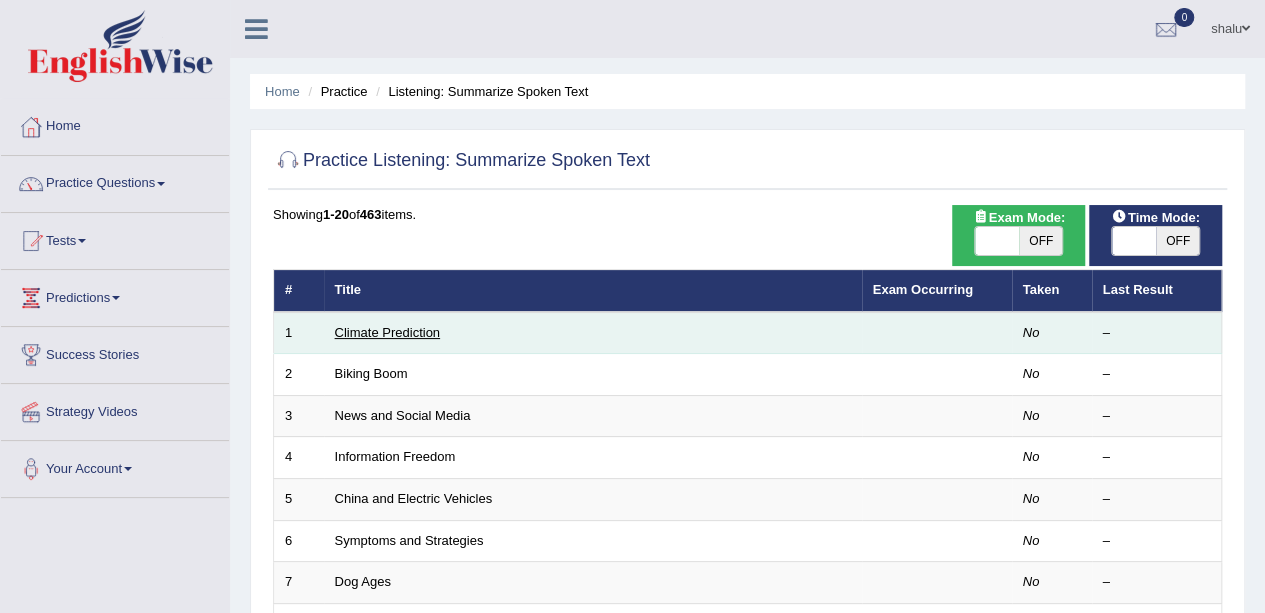 click on "Climate Prediction" at bounding box center (388, 332) 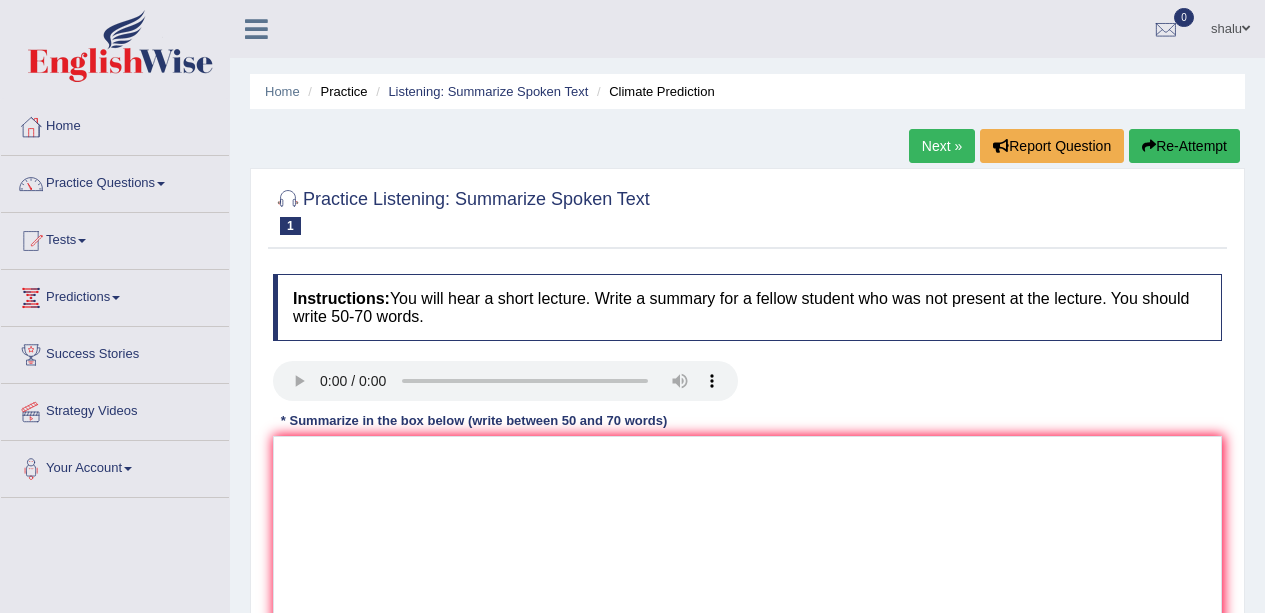 scroll, scrollTop: 0, scrollLeft: 0, axis: both 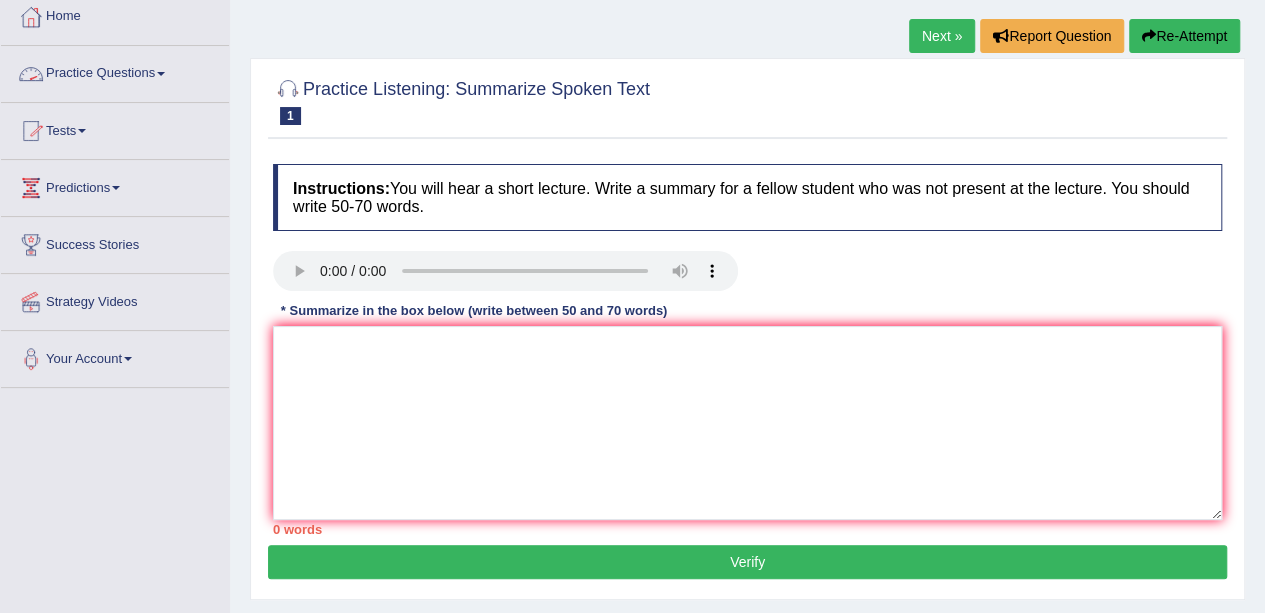 click on "Practice Questions" at bounding box center (115, 71) 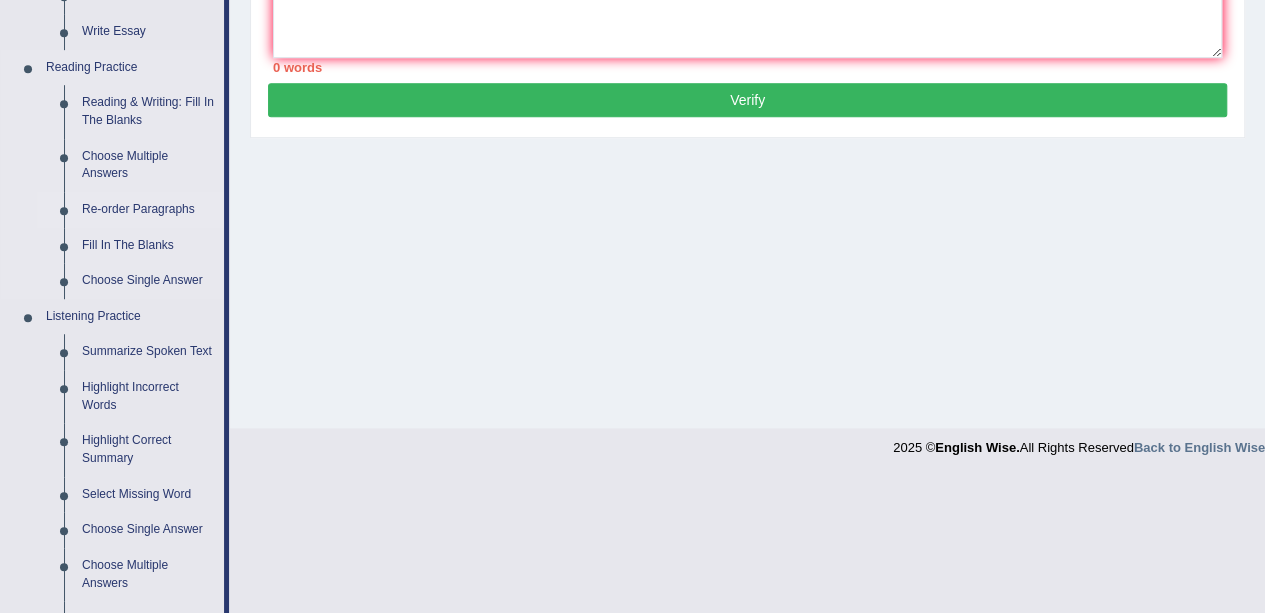 scroll, scrollTop: 573, scrollLeft: 0, axis: vertical 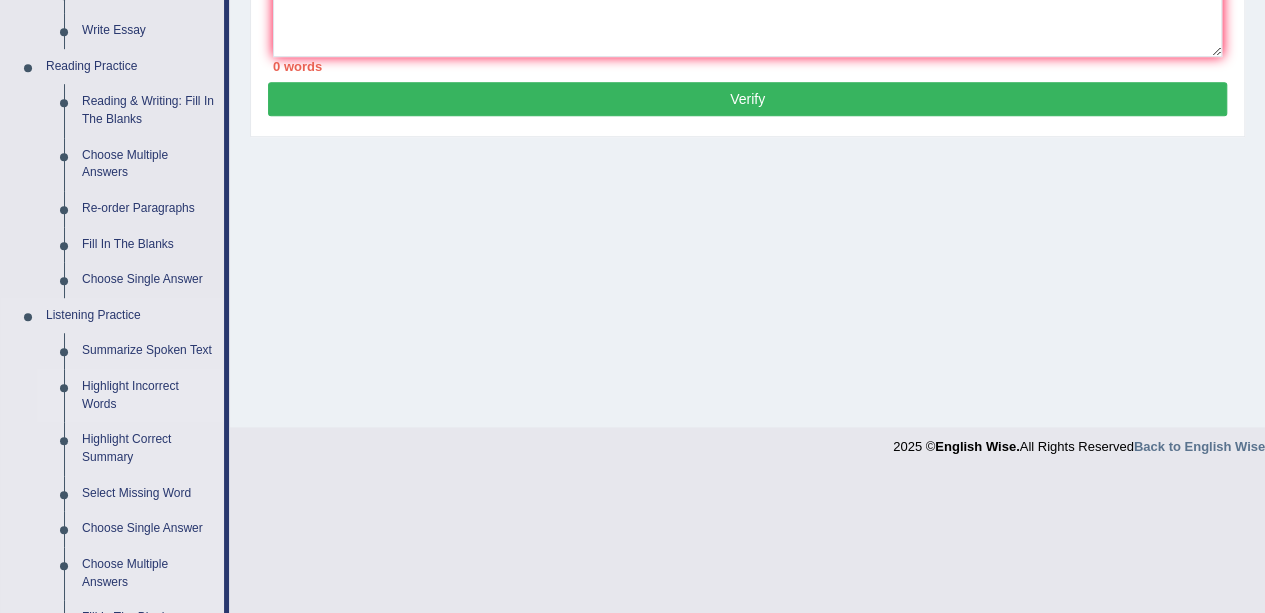 click on "Highlight Incorrect Words" at bounding box center (148, 395) 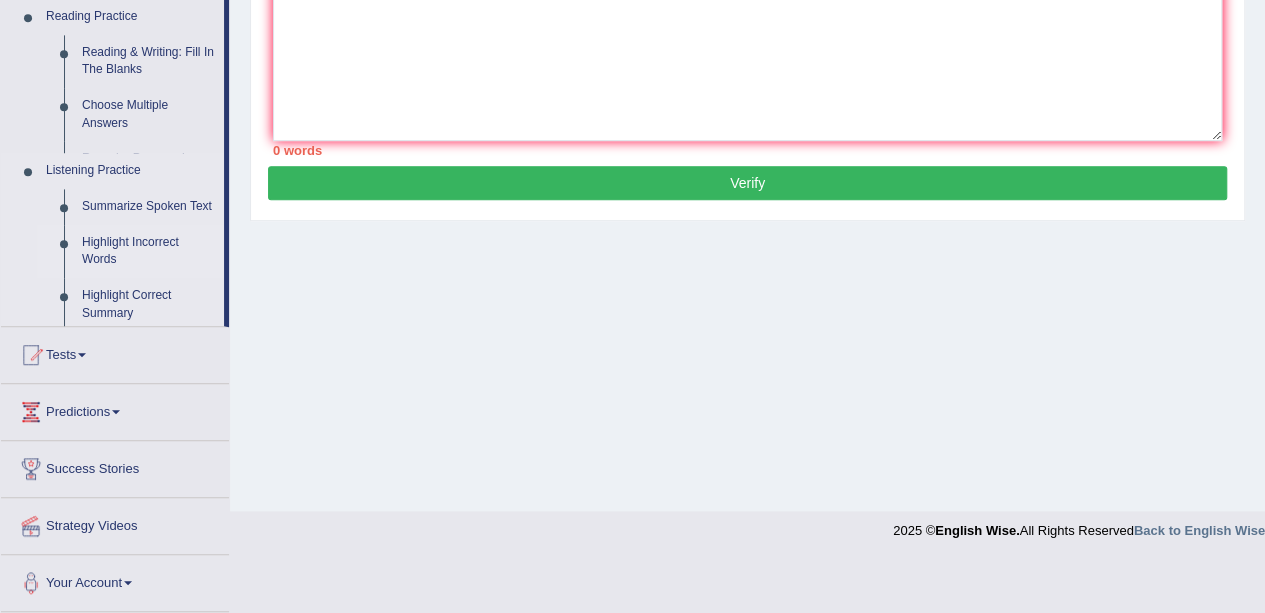 scroll, scrollTop: 436, scrollLeft: 0, axis: vertical 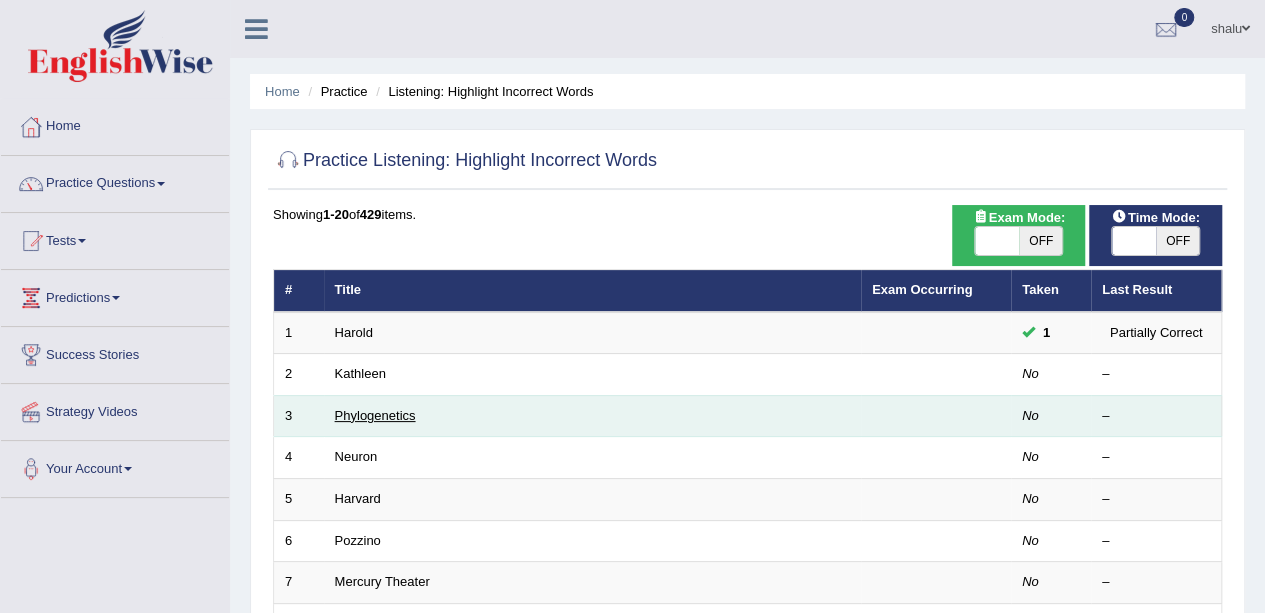 click on "Phylogenetics" at bounding box center (375, 415) 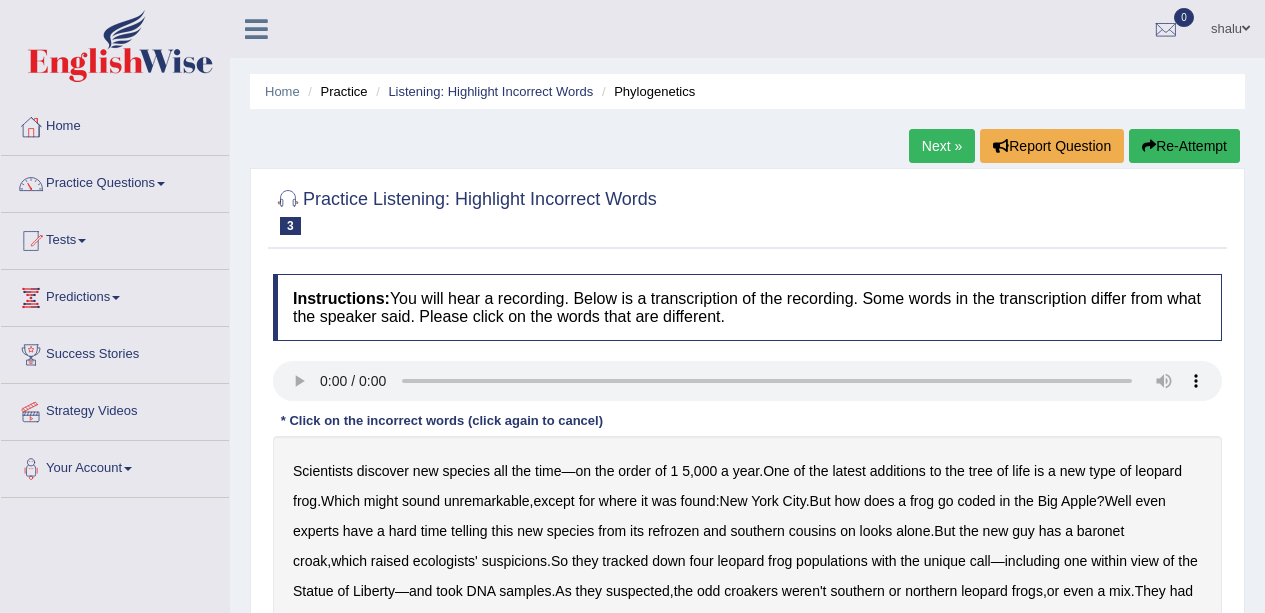 scroll, scrollTop: 0, scrollLeft: 0, axis: both 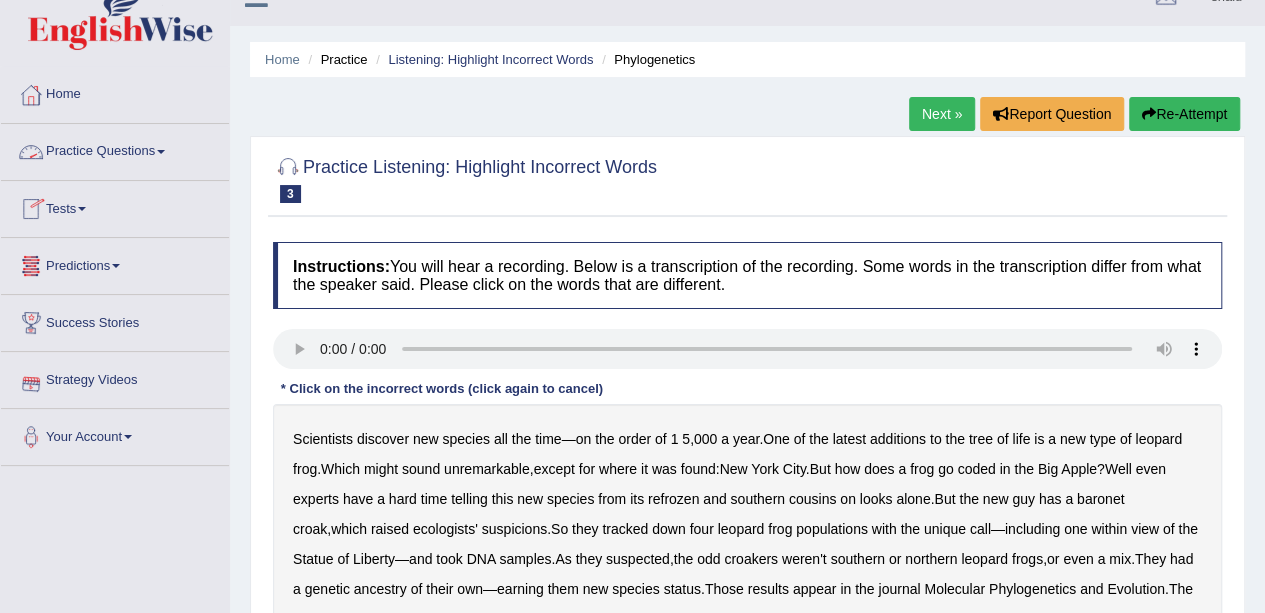 click on "Practice Questions" at bounding box center (115, 149) 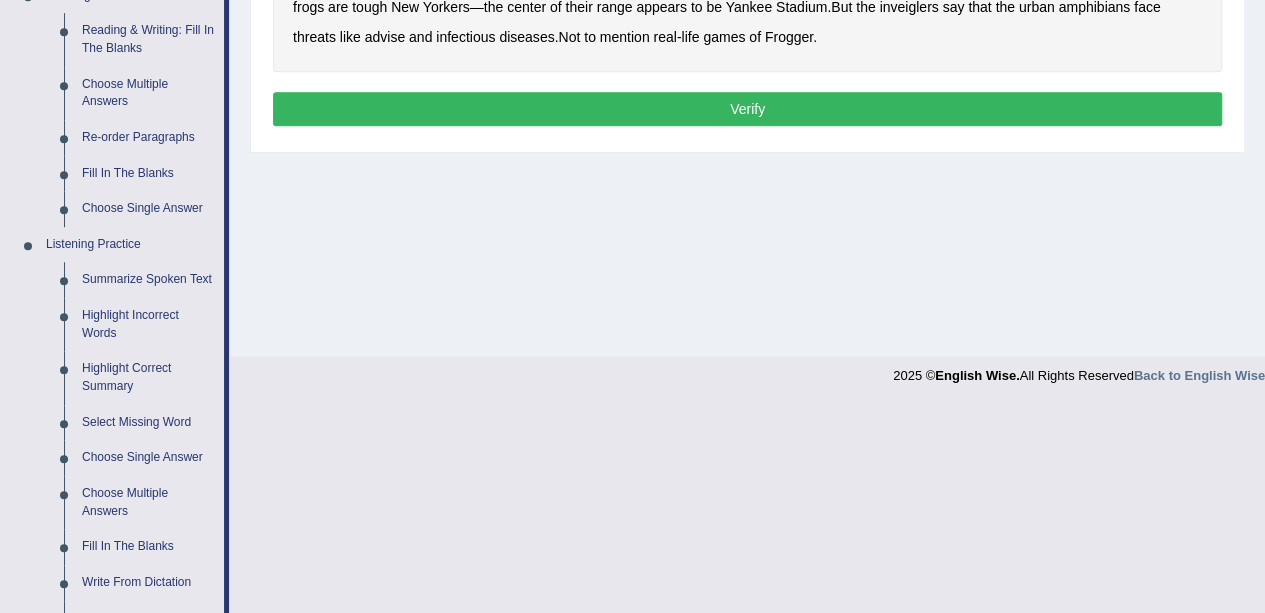 scroll, scrollTop: 666, scrollLeft: 0, axis: vertical 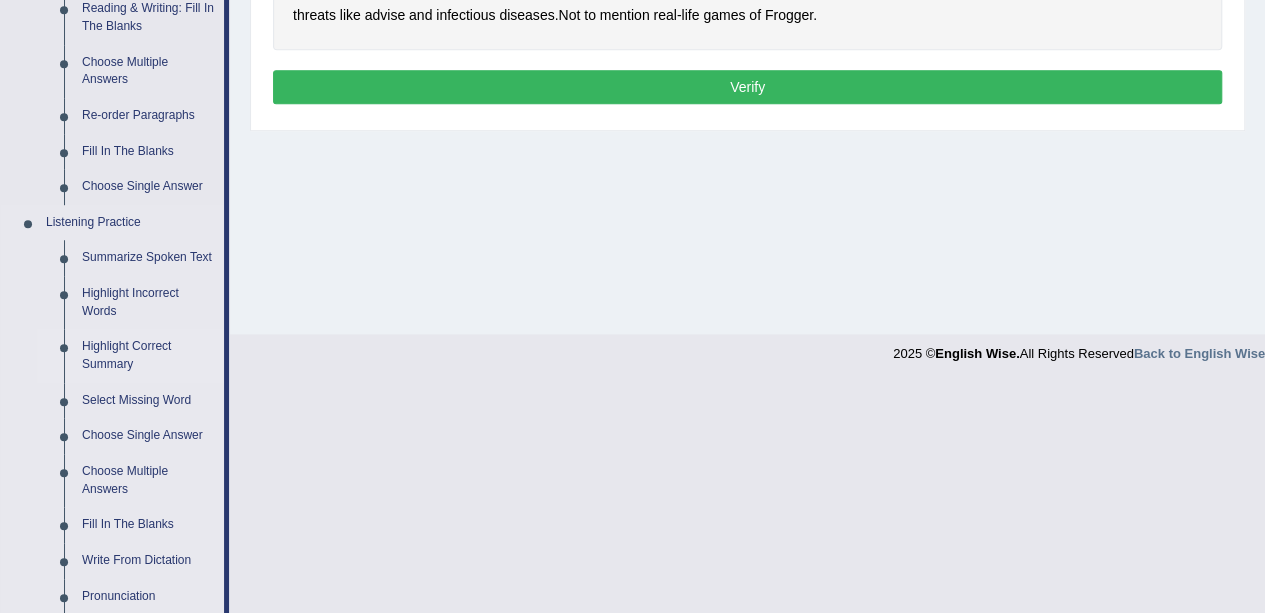 click on "Highlight Correct Summary" at bounding box center [148, 355] 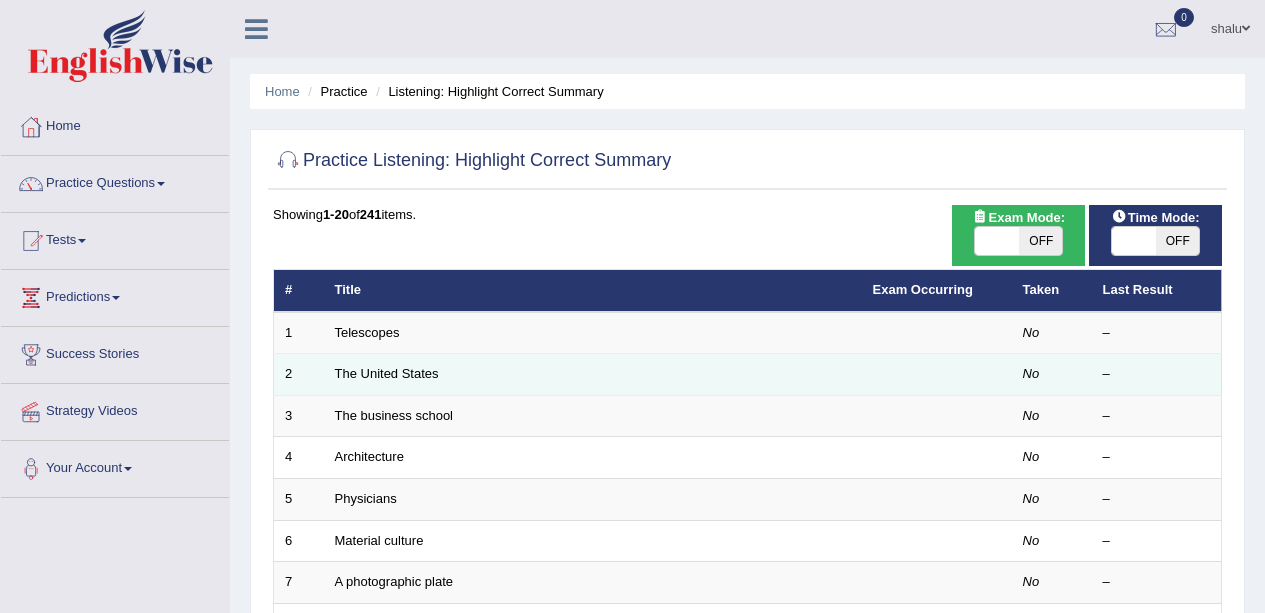 scroll, scrollTop: 0, scrollLeft: 0, axis: both 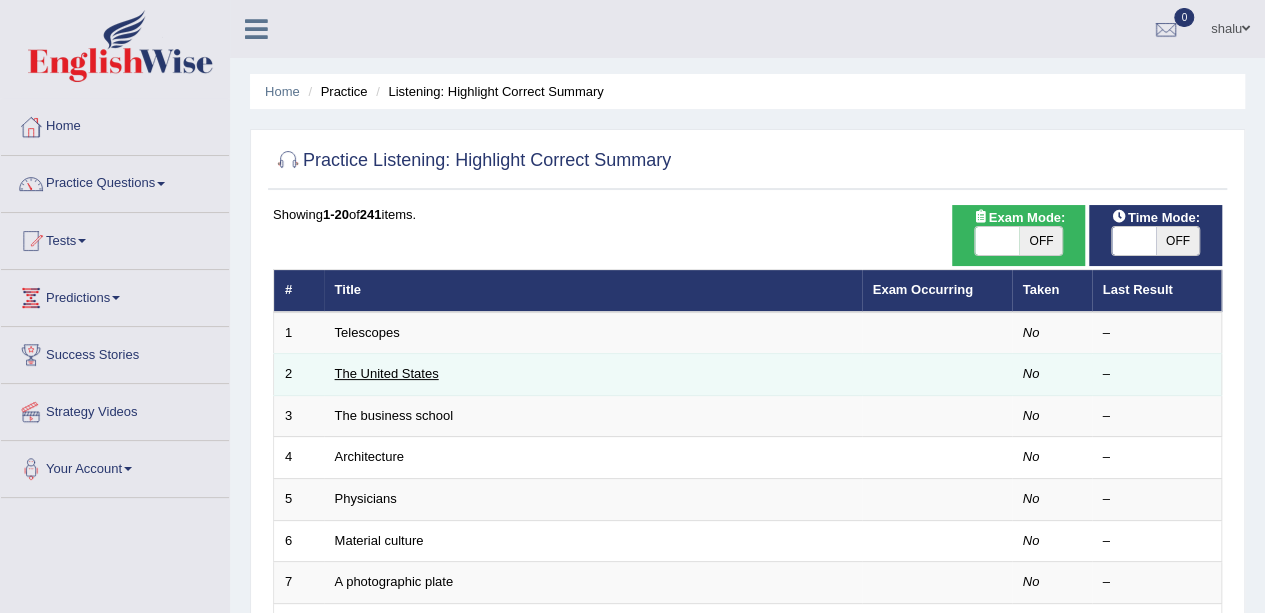 click on "The United States" at bounding box center (387, 373) 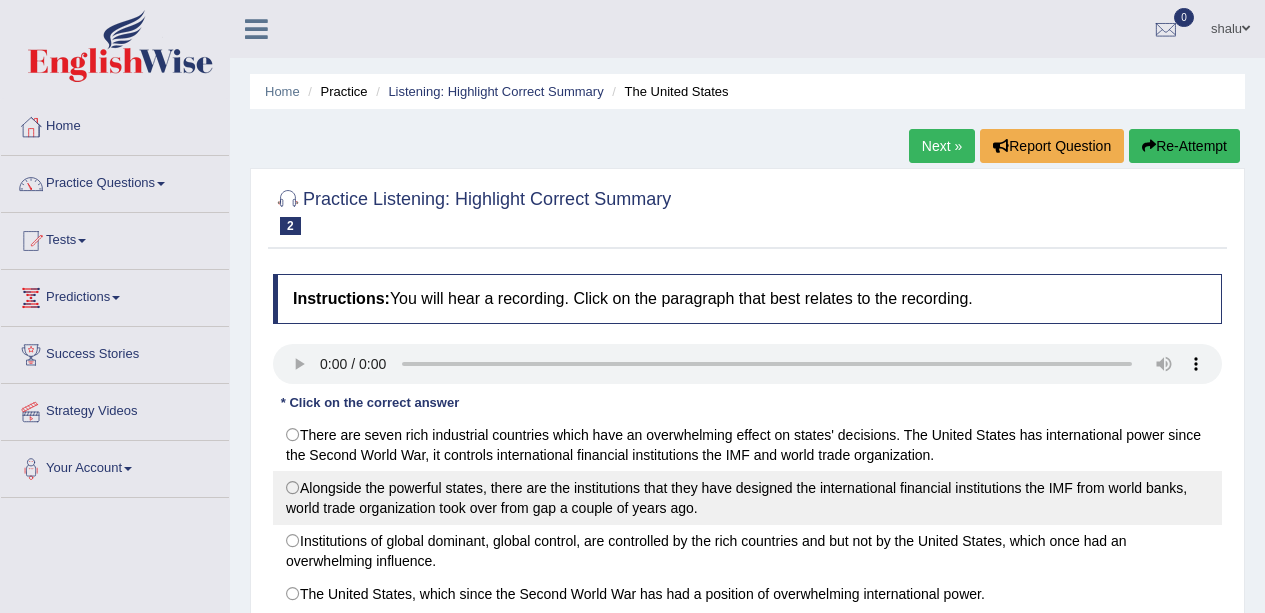 scroll, scrollTop: 0, scrollLeft: 0, axis: both 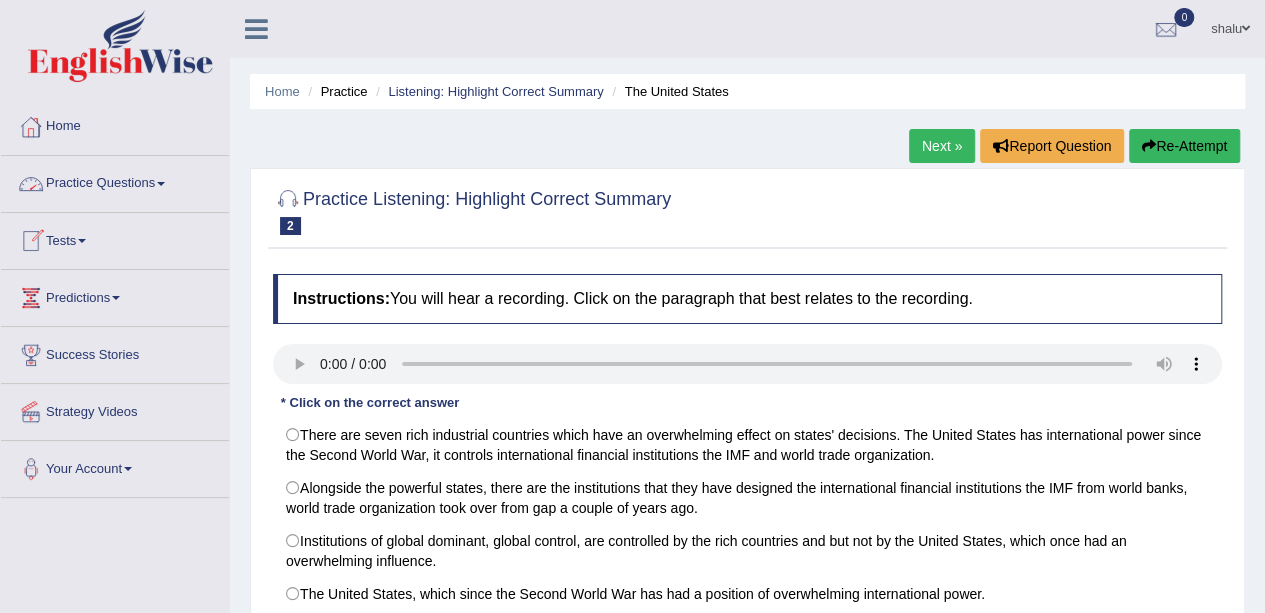 click on "Practice Questions" at bounding box center (115, 181) 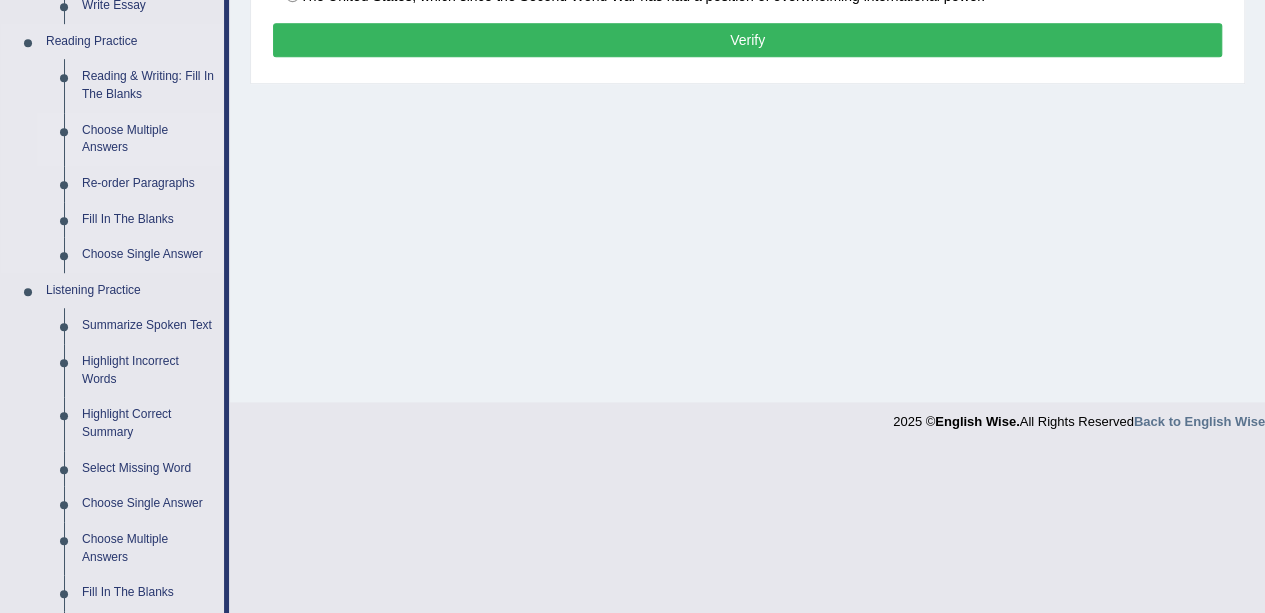 scroll, scrollTop: 601, scrollLeft: 0, axis: vertical 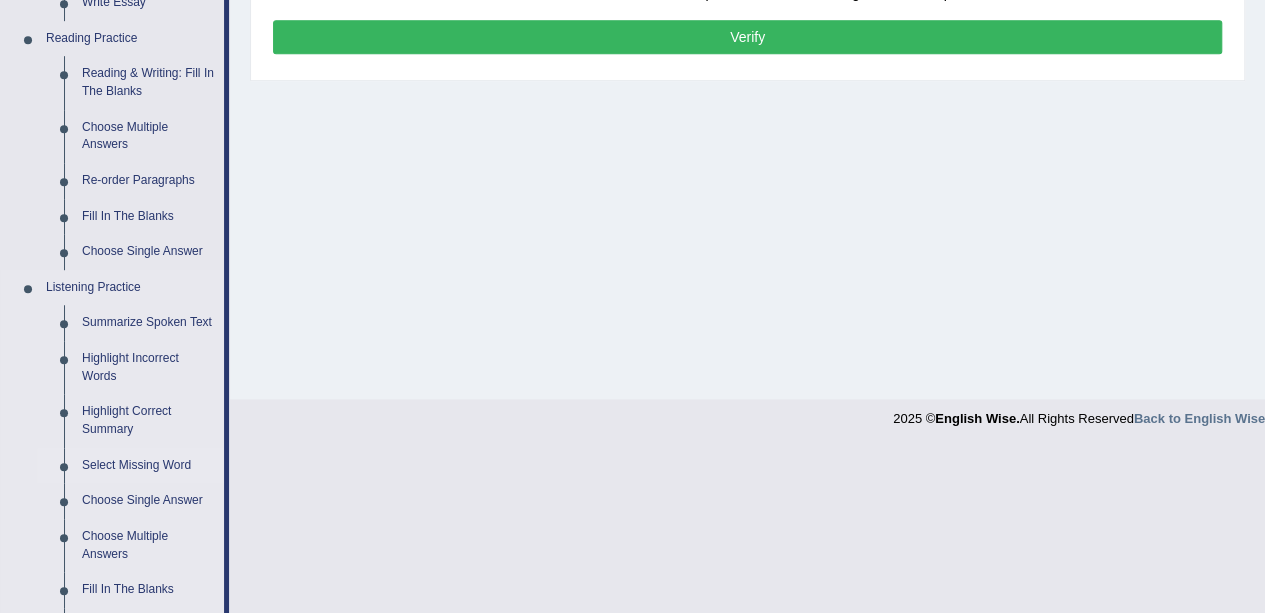 click on "Select Missing Word" at bounding box center [148, 466] 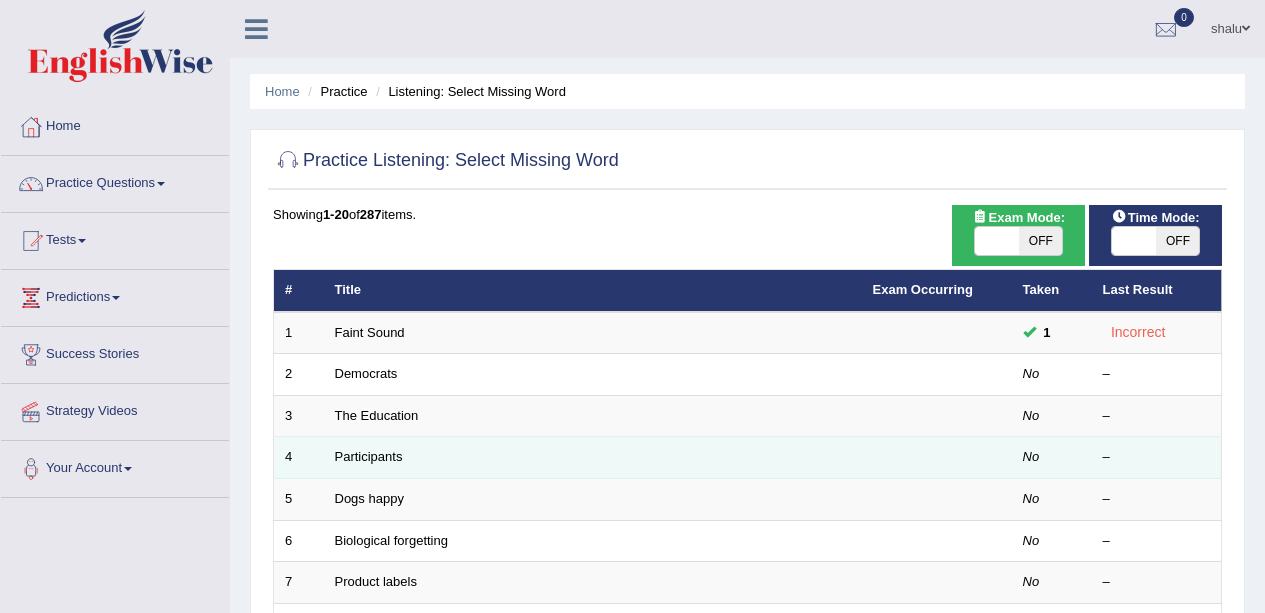 scroll, scrollTop: 0, scrollLeft: 0, axis: both 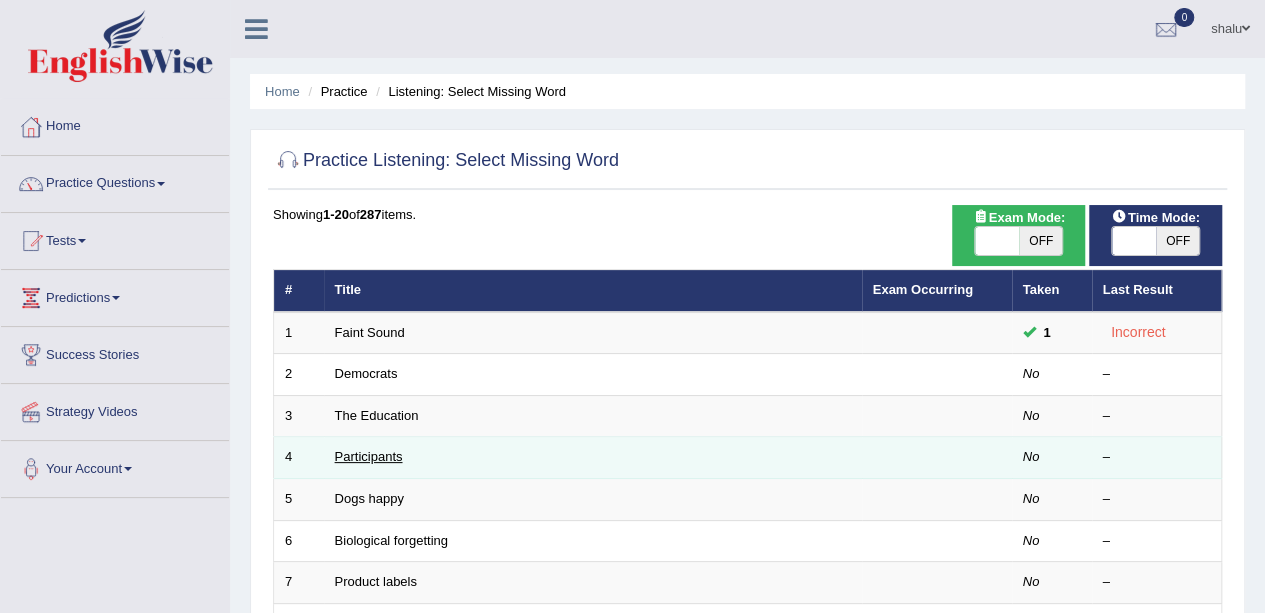 click on "Participants" at bounding box center [369, 456] 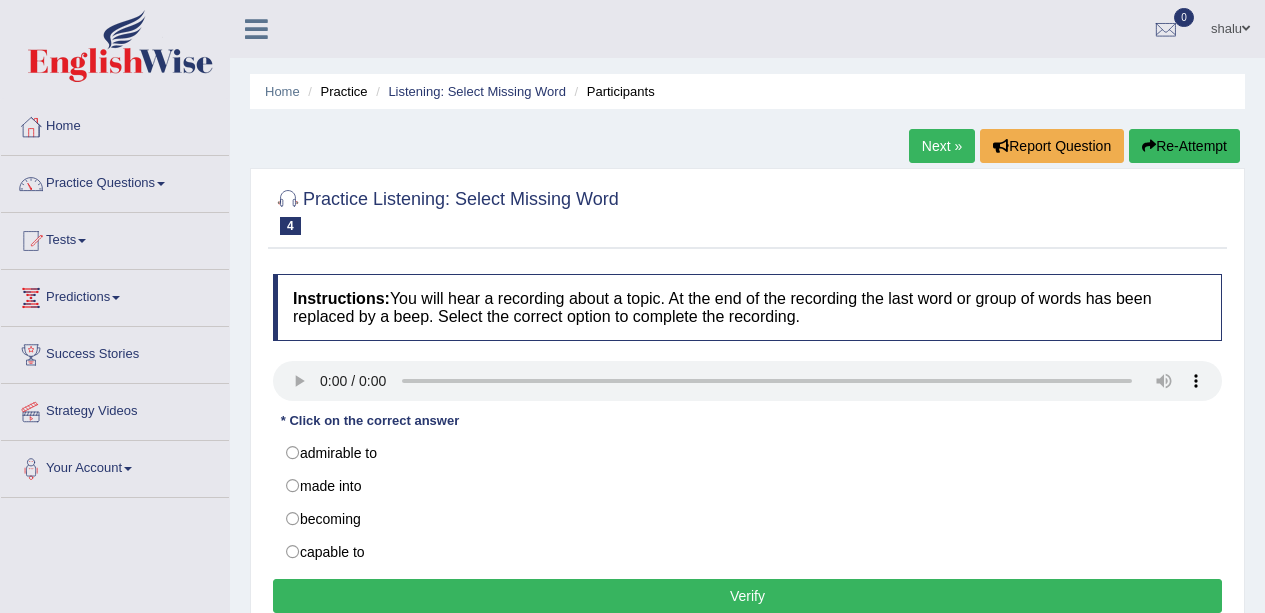 scroll, scrollTop: 233, scrollLeft: 0, axis: vertical 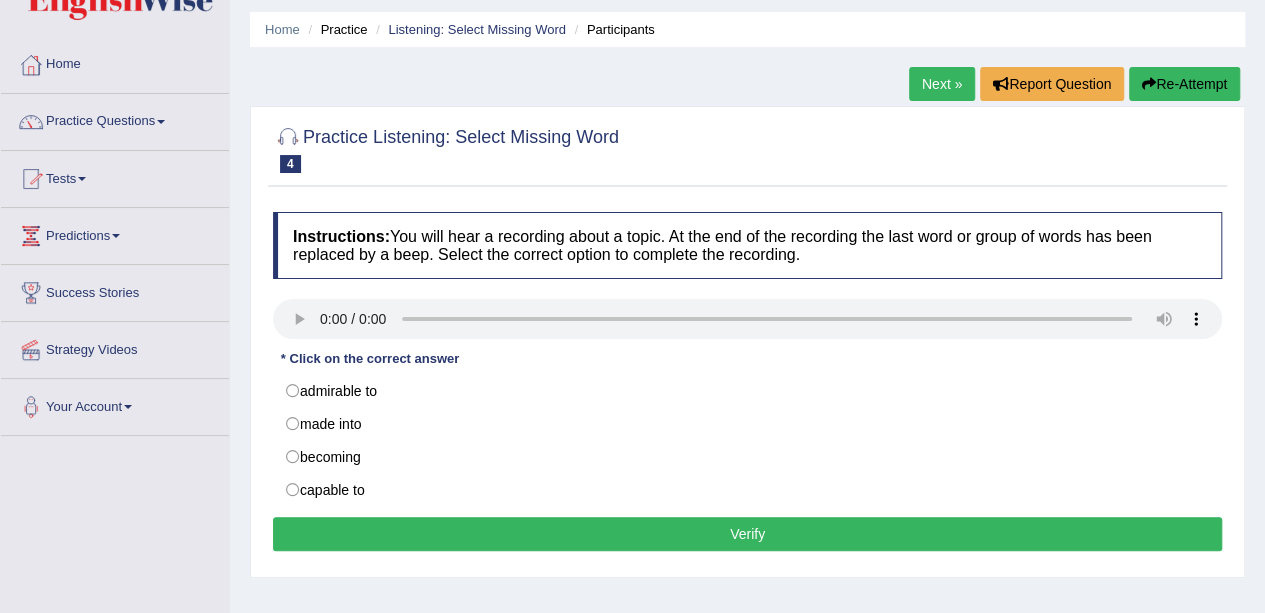 click on "Practice Questions" at bounding box center [115, 119] 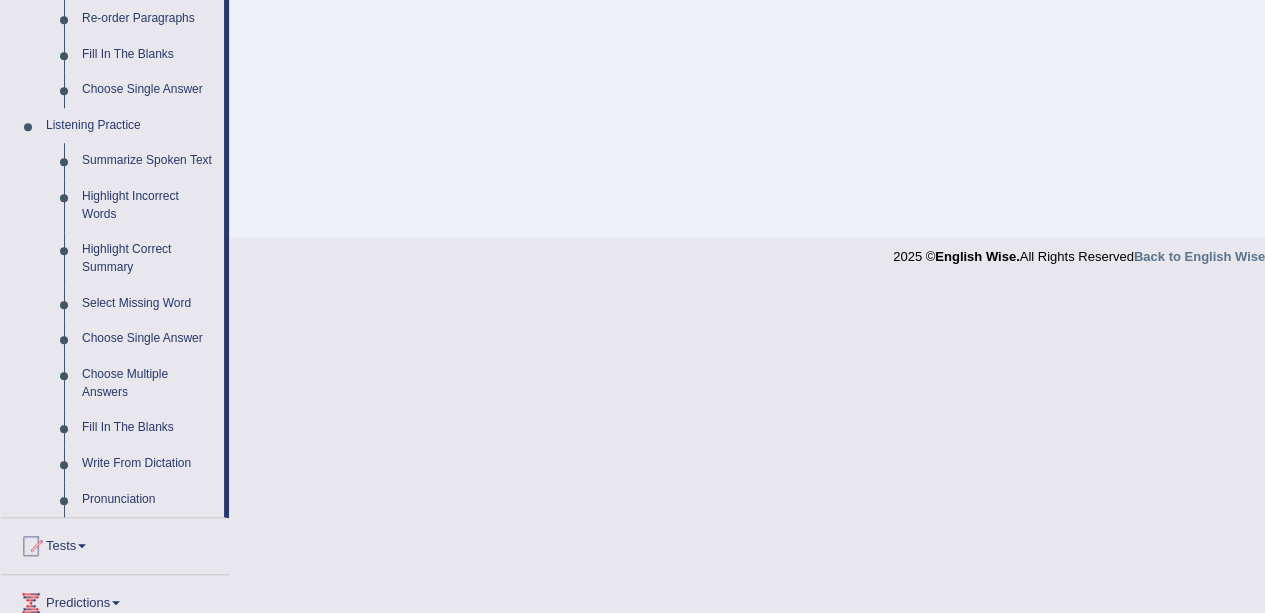 scroll, scrollTop: 764, scrollLeft: 0, axis: vertical 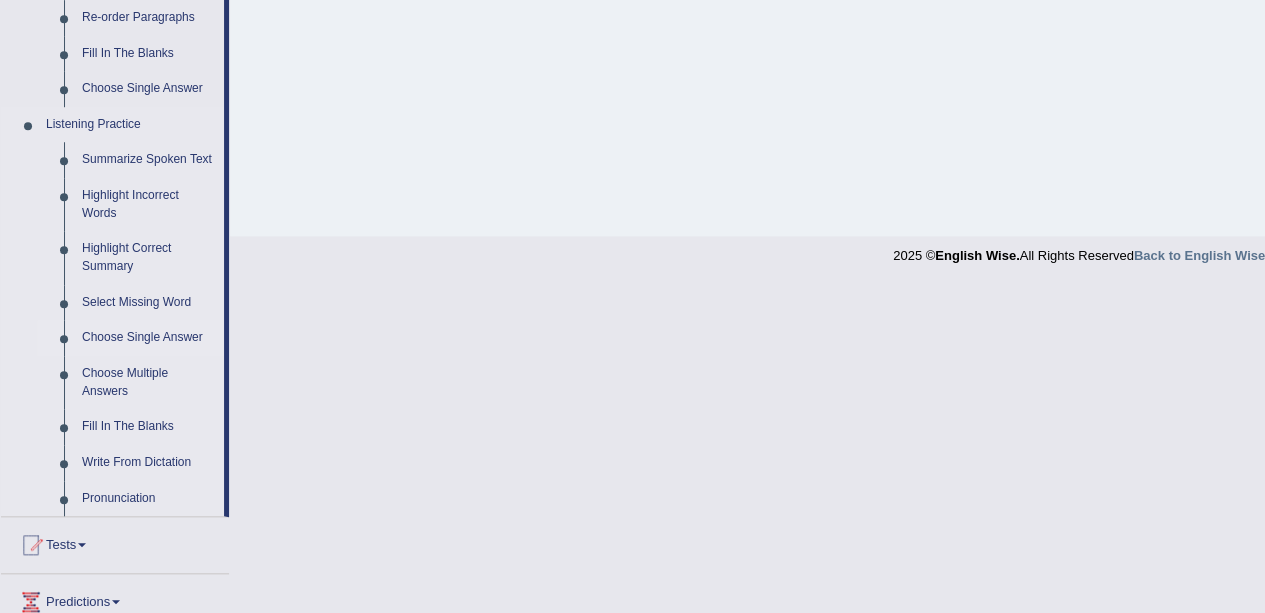click on "Choose Single Answer" at bounding box center (148, 338) 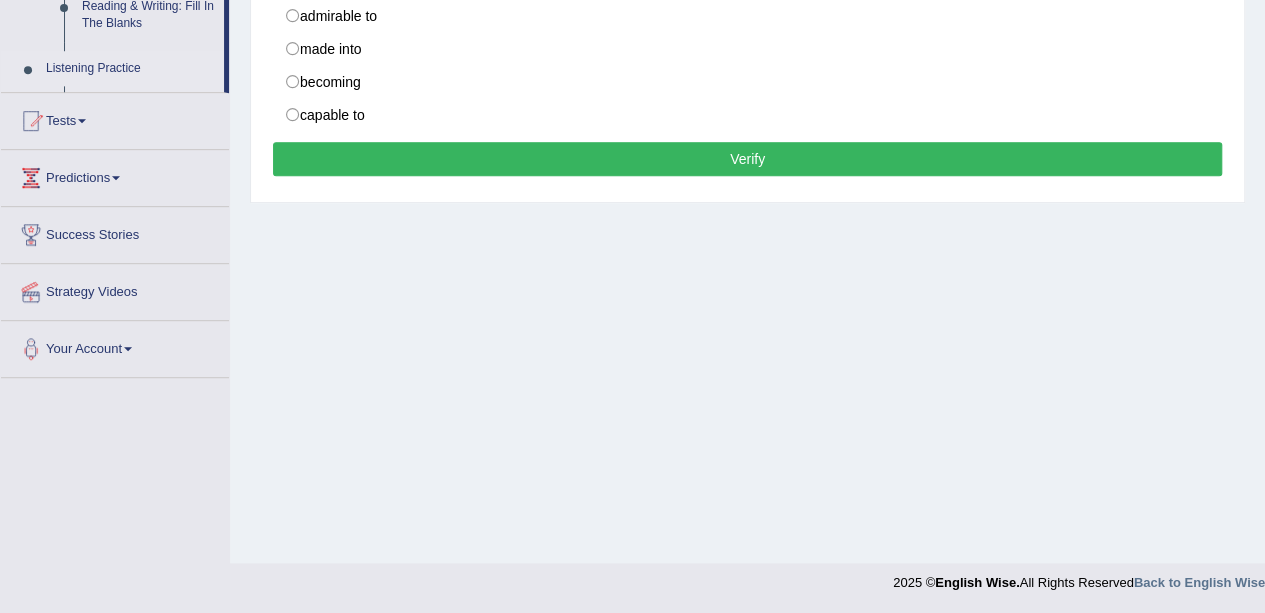 scroll, scrollTop: 436, scrollLeft: 0, axis: vertical 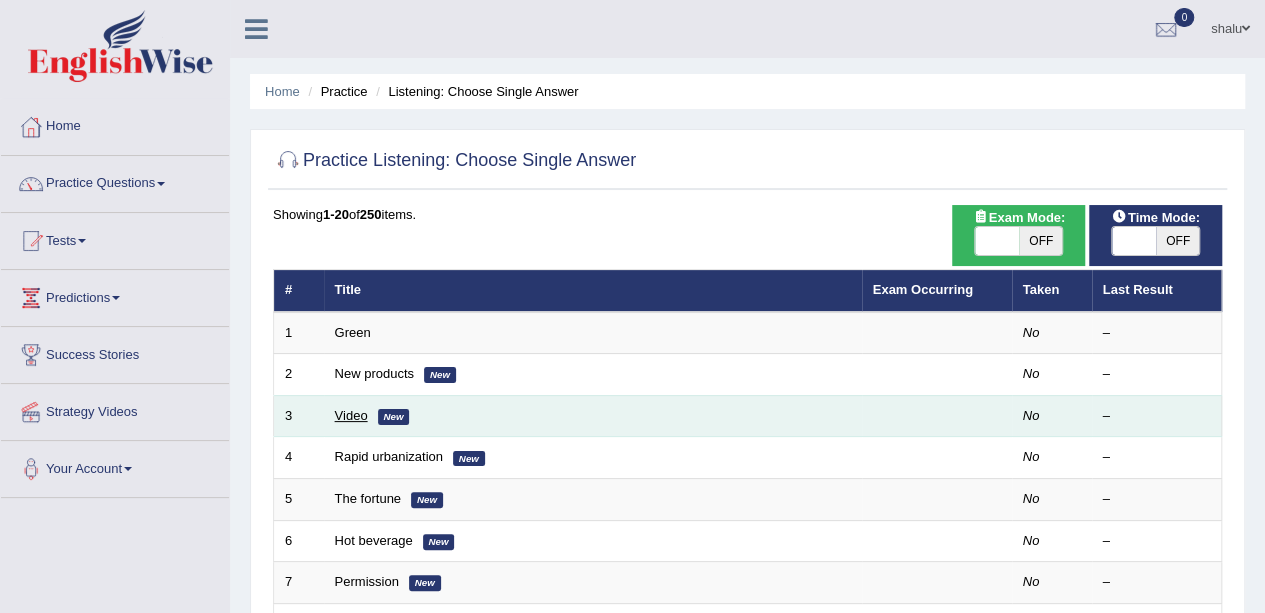 click on "Video" at bounding box center [351, 415] 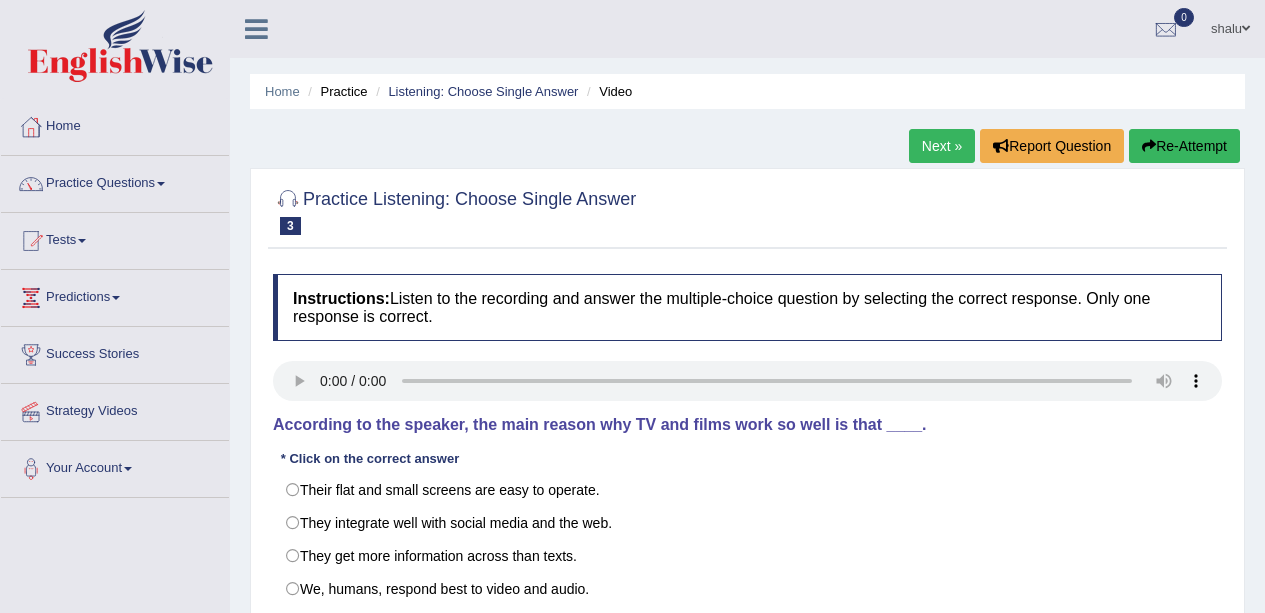 scroll, scrollTop: 0, scrollLeft: 0, axis: both 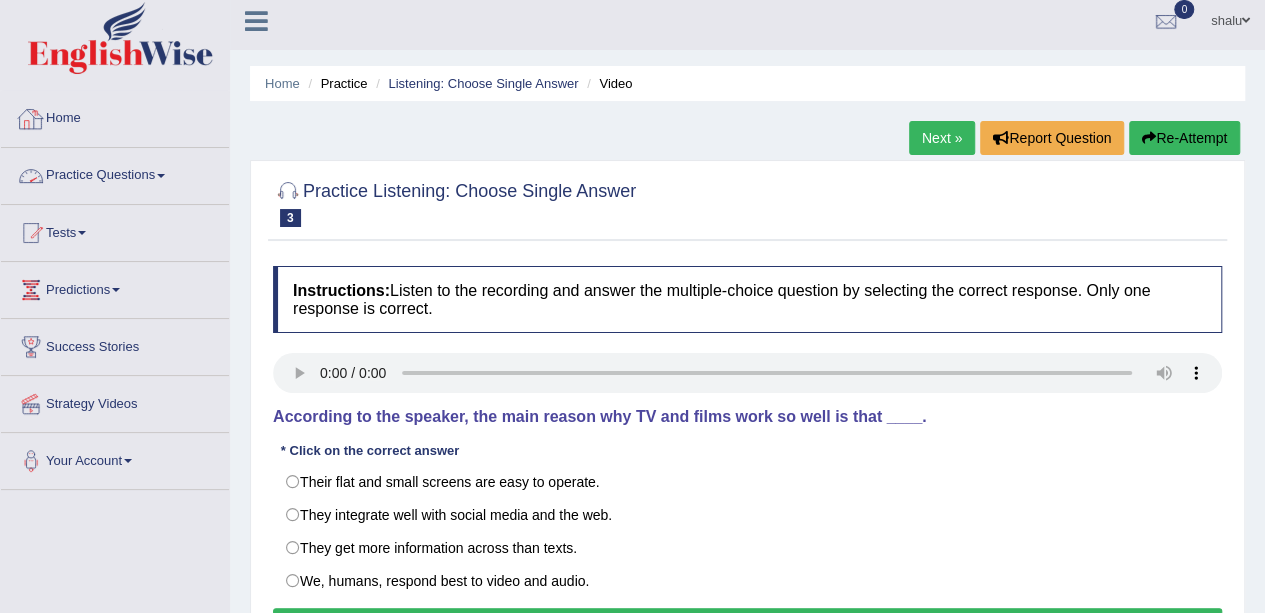 click on "Practice Questions" at bounding box center [115, 173] 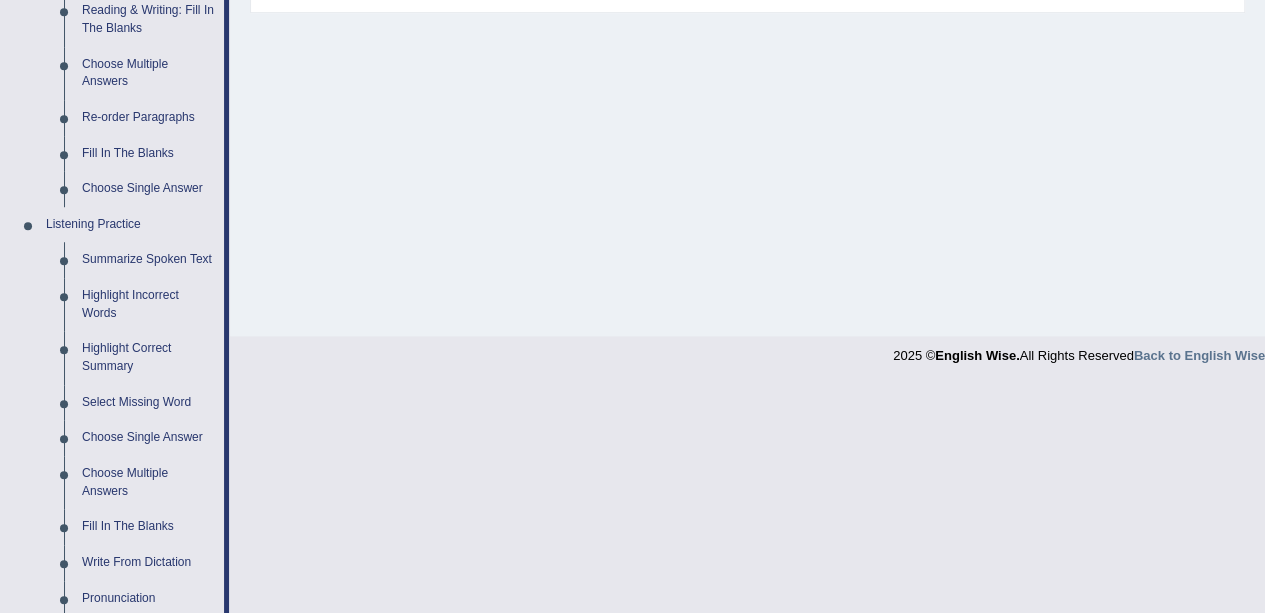 scroll, scrollTop: 898, scrollLeft: 0, axis: vertical 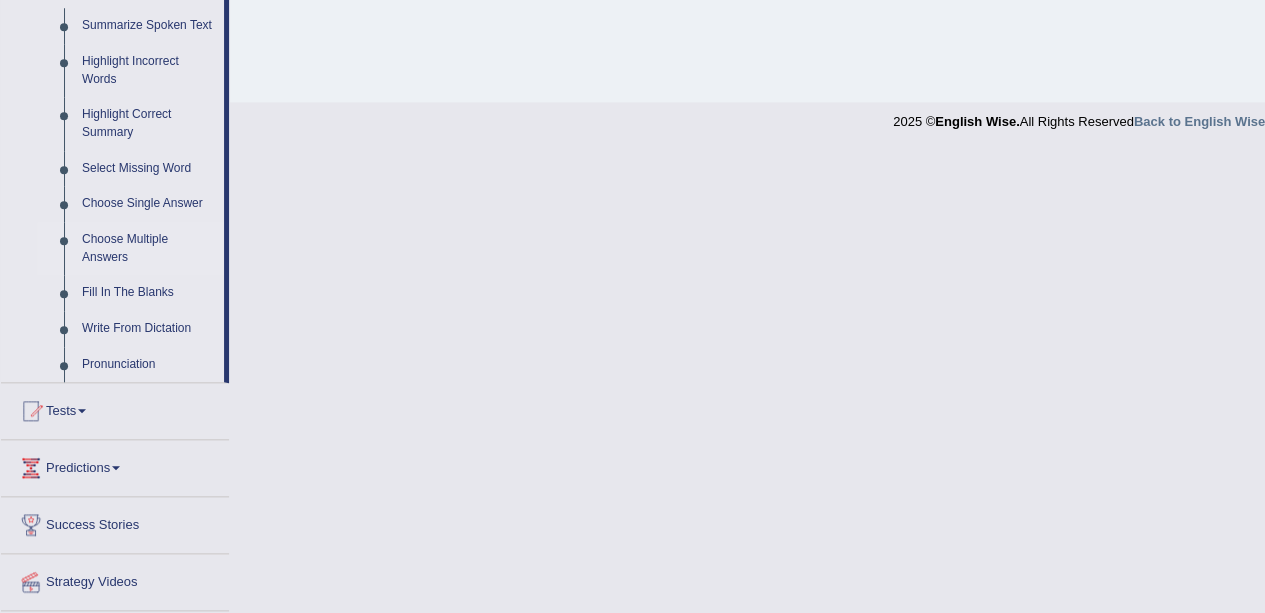 click on "Choose Multiple Answers" at bounding box center (148, 248) 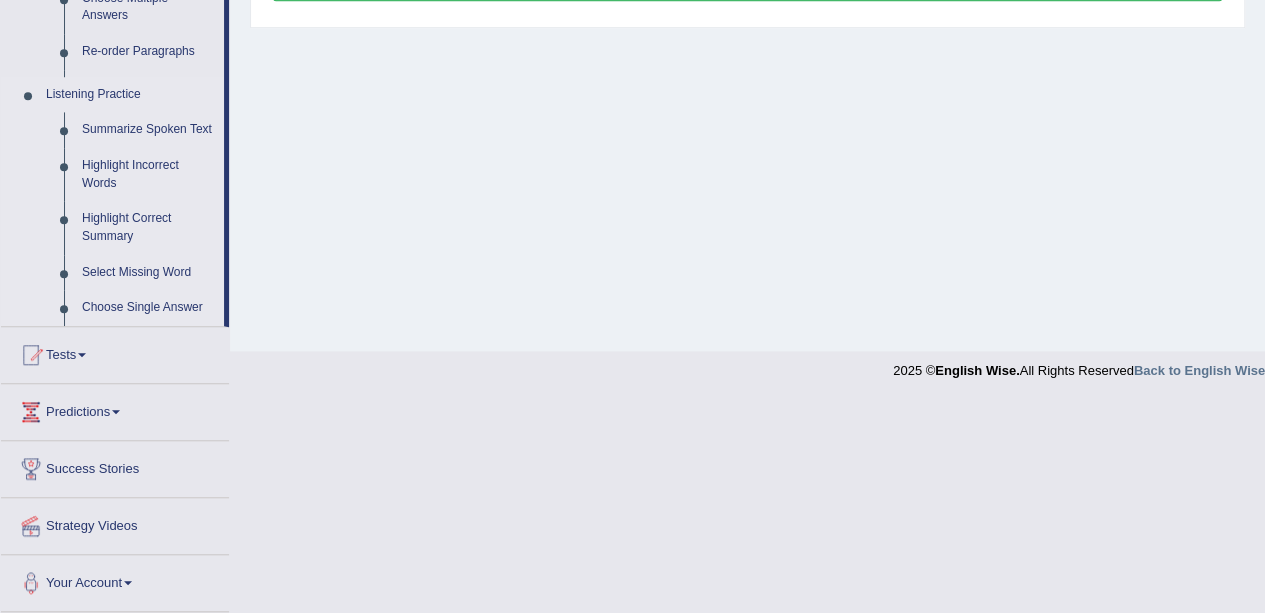 scroll, scrollTop: 436, scrollLeft: 0, axis: vertical 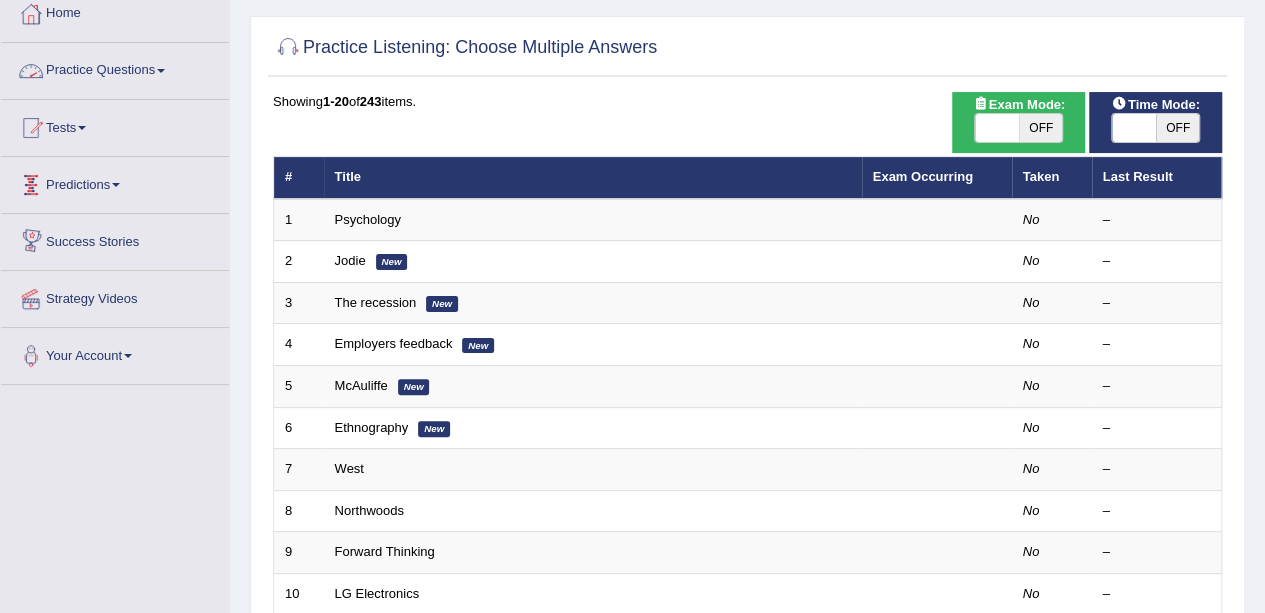 click on "Practice Questions" at bounding box center [115, 68] 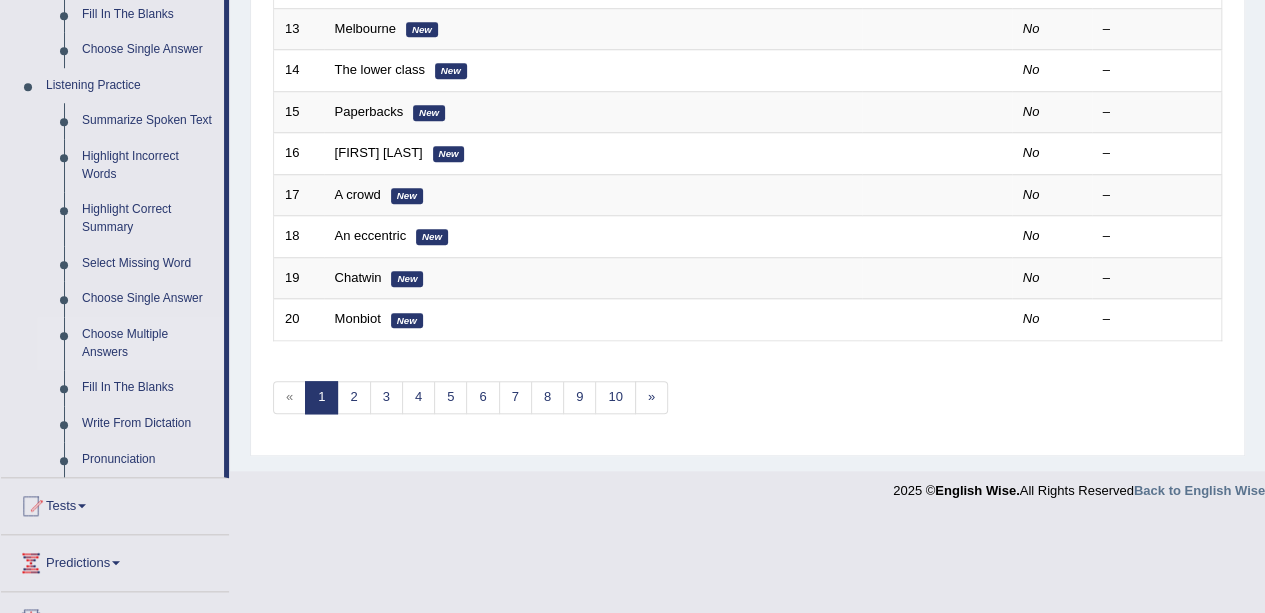 scroll, scrollTop: 804, scrollLeft: 0, axis: vertical 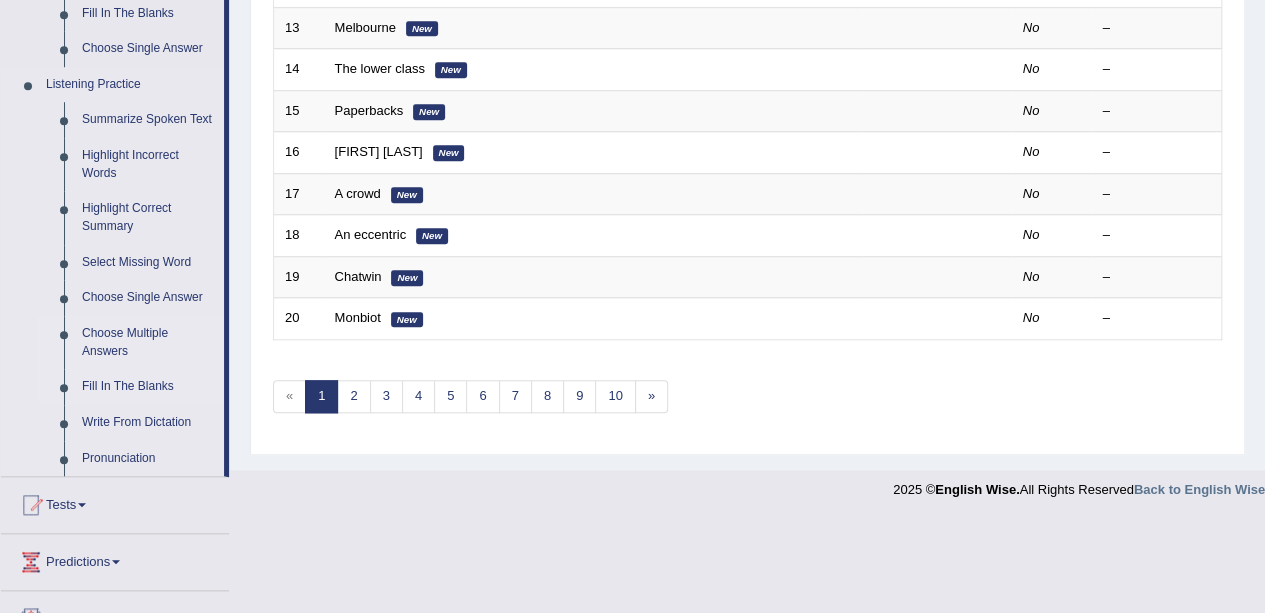 click on "Fill In The Blanks" at bounding box center (148, 387) 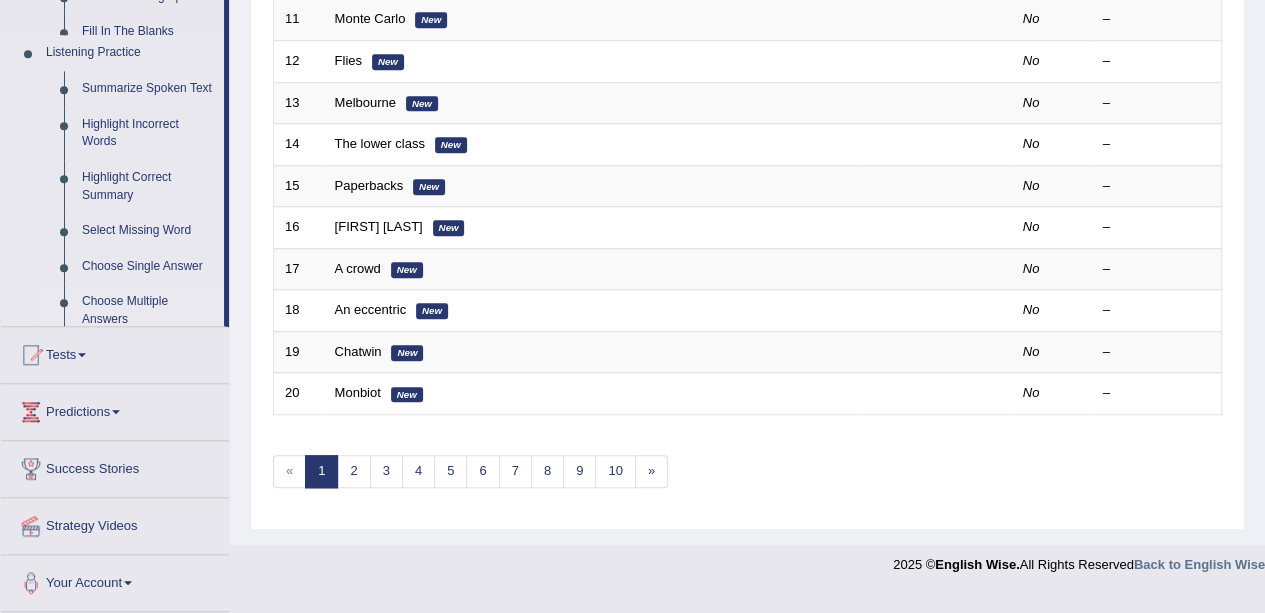 scroll, scrollTop: 714, scrollLeft: 0, axis: vertical 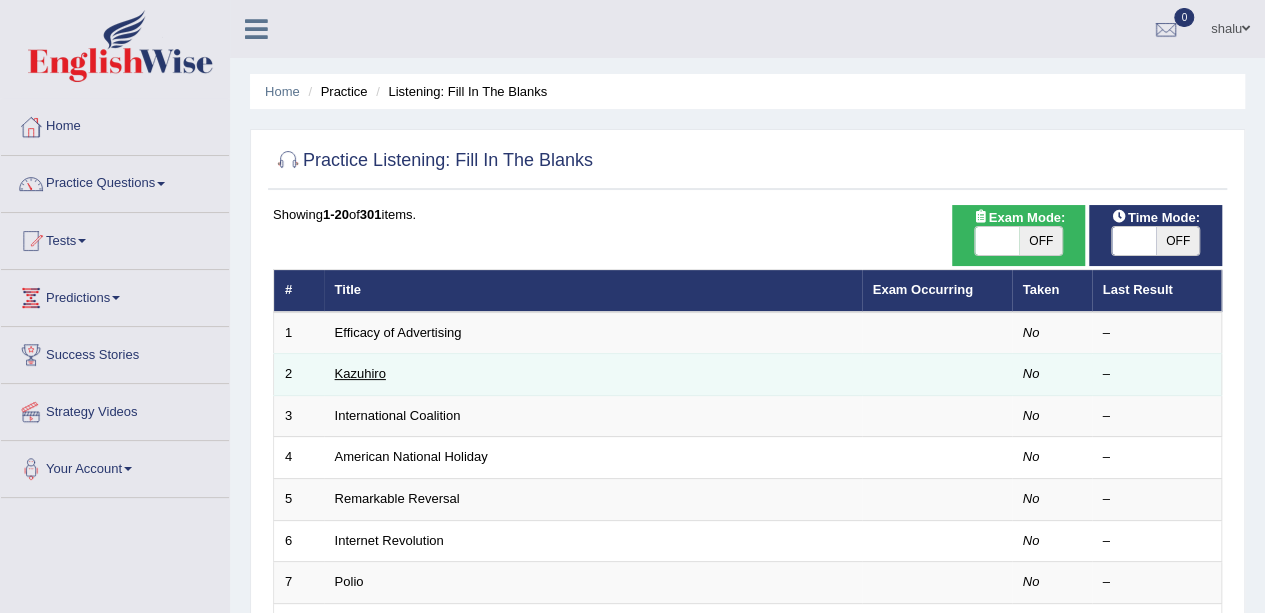 click on "Kazuhiro" at bounding box center [360, 373] 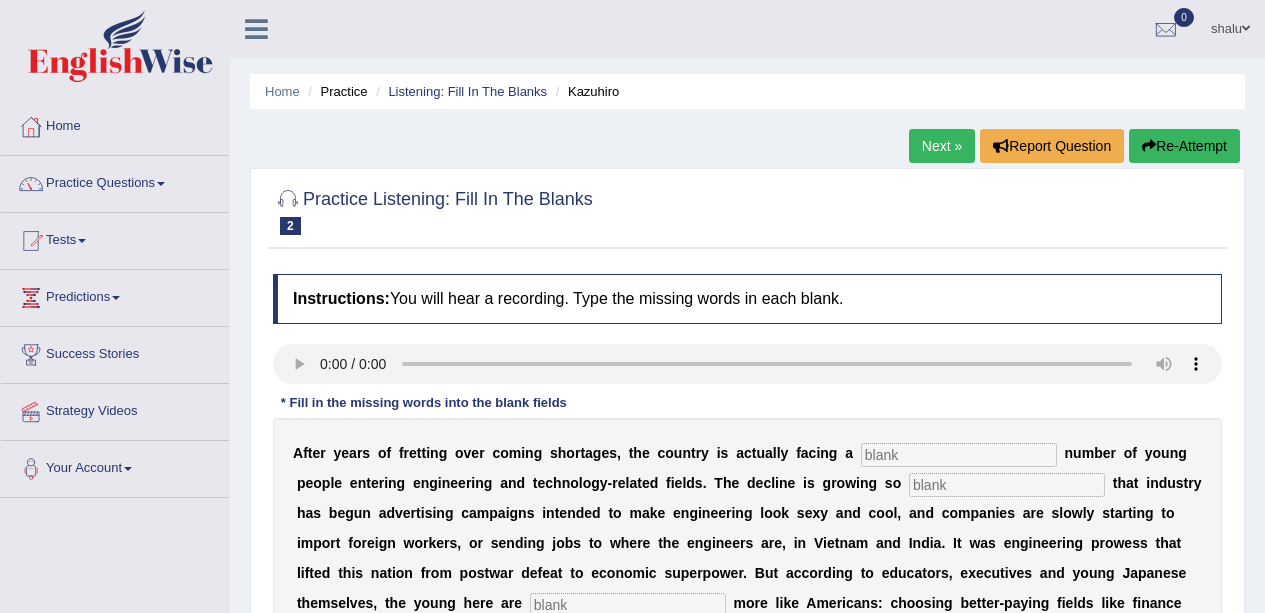scroll, scrollTop: 0, scrollLeft: 0, axis: both 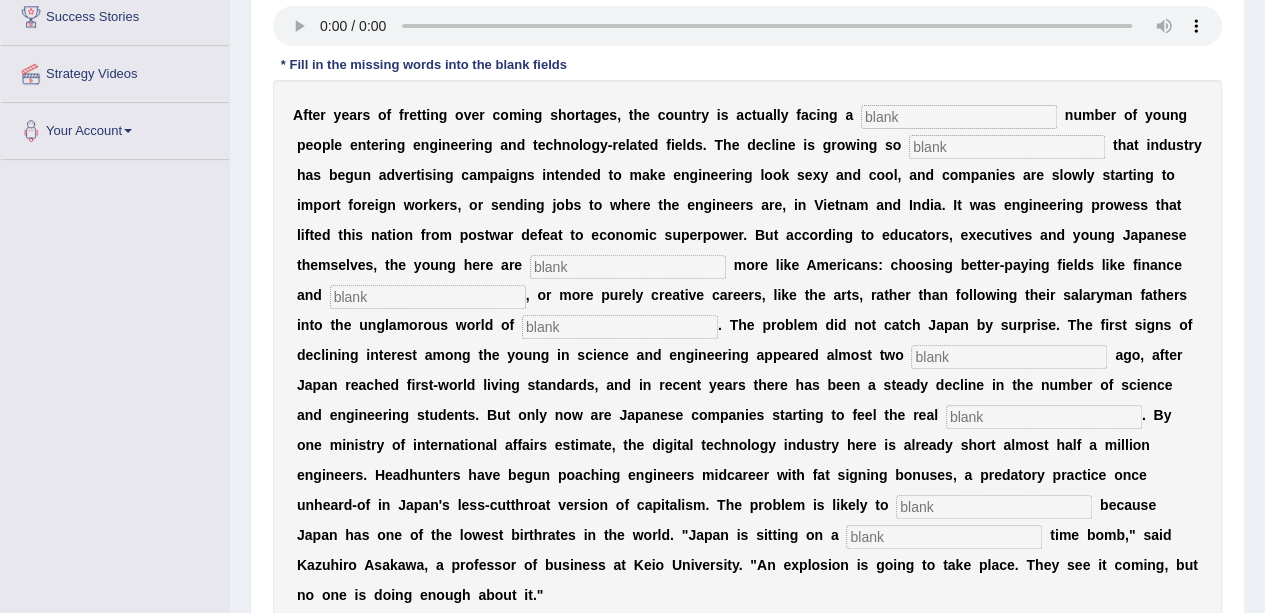 click at bounding box center (959, 117) 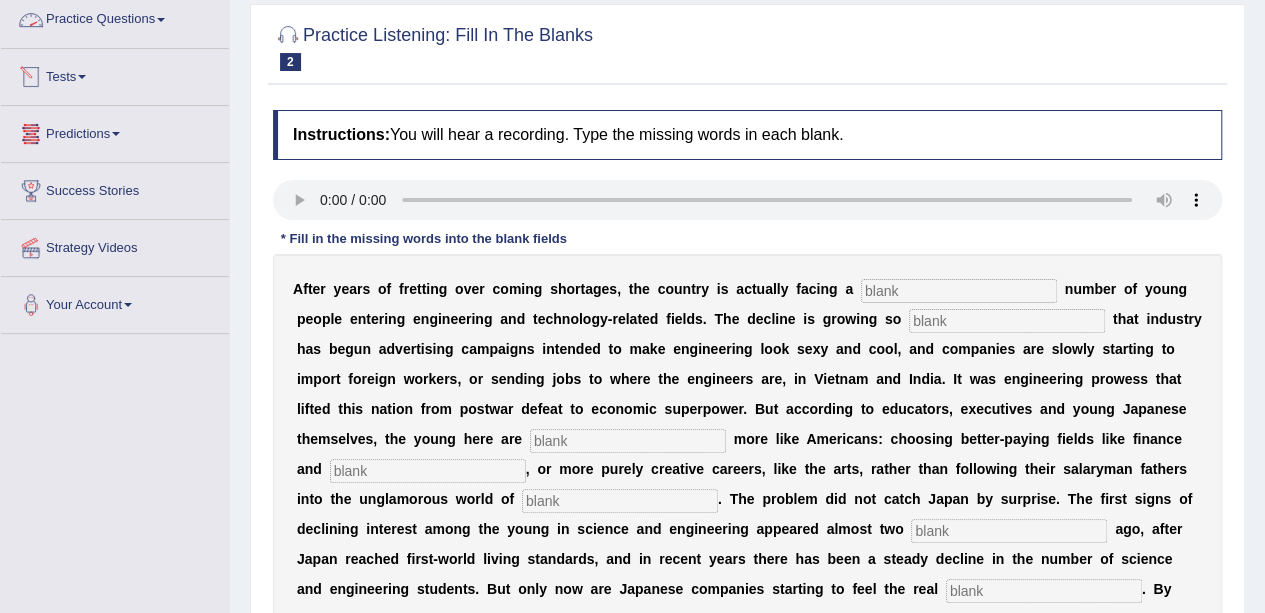 scroll, scrollTop: 134, scrollLeft: 0, axis: vertical 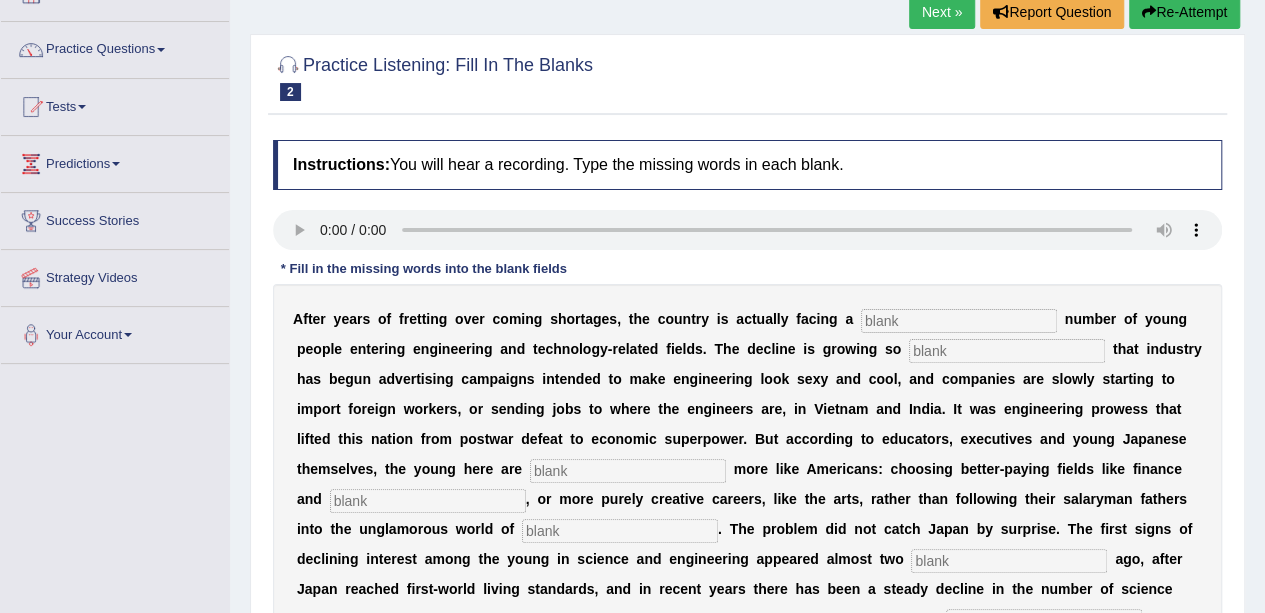 click on "Practice Questions" at bounding box center (115, 47) 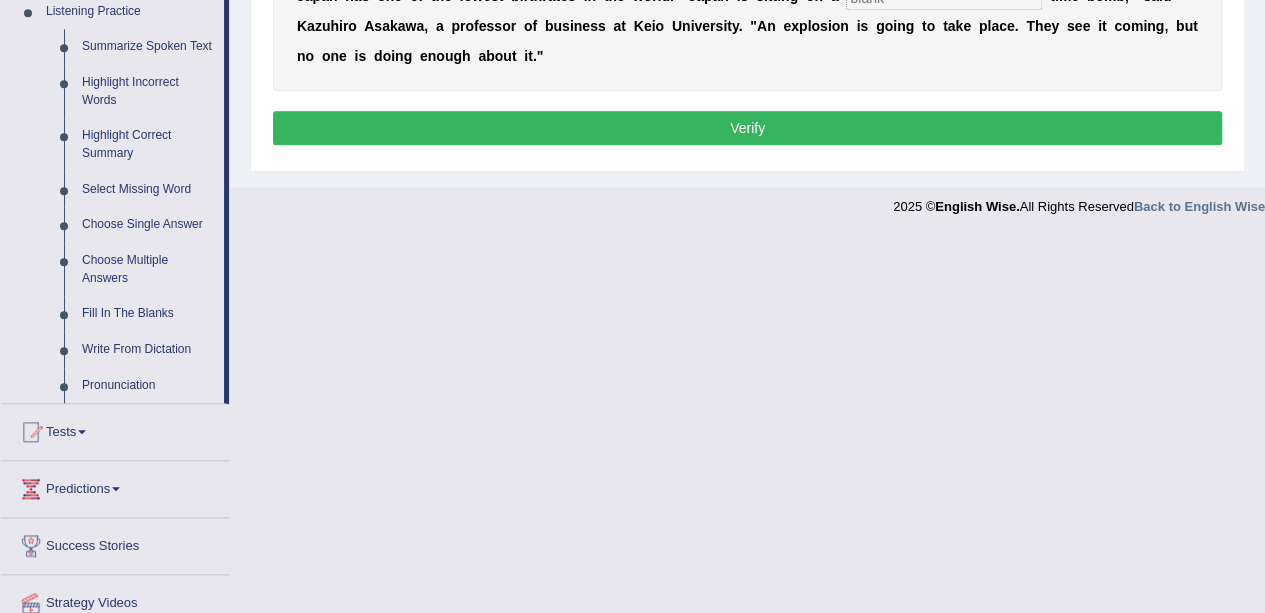 scroll, scrollTop: 878, scrollLeft: 0, axis: vertical 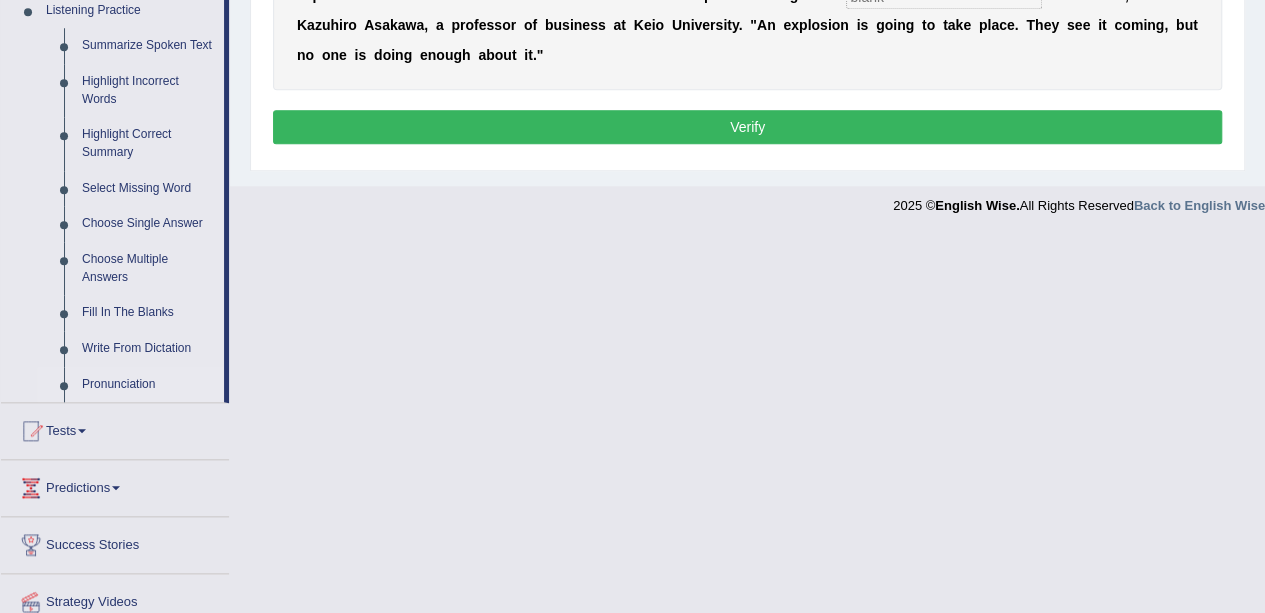 click on "Pronunciation" at bounding box center (148, 385) 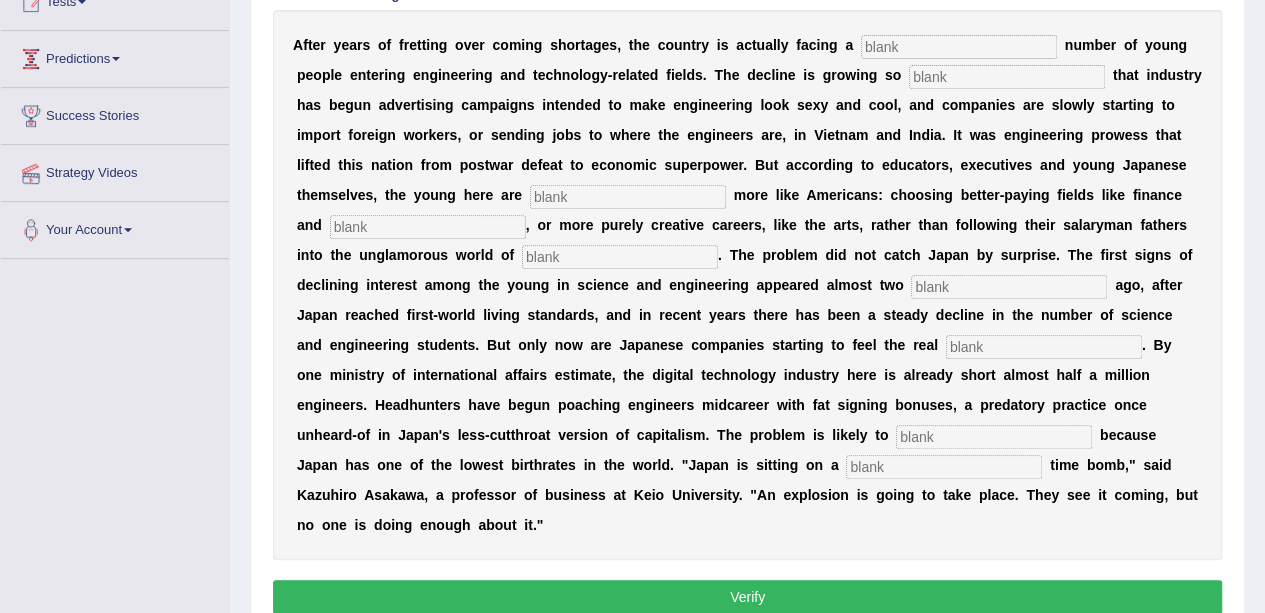 scroll, scrollTop: 284, scrollLeft: 0, axis: vertical 